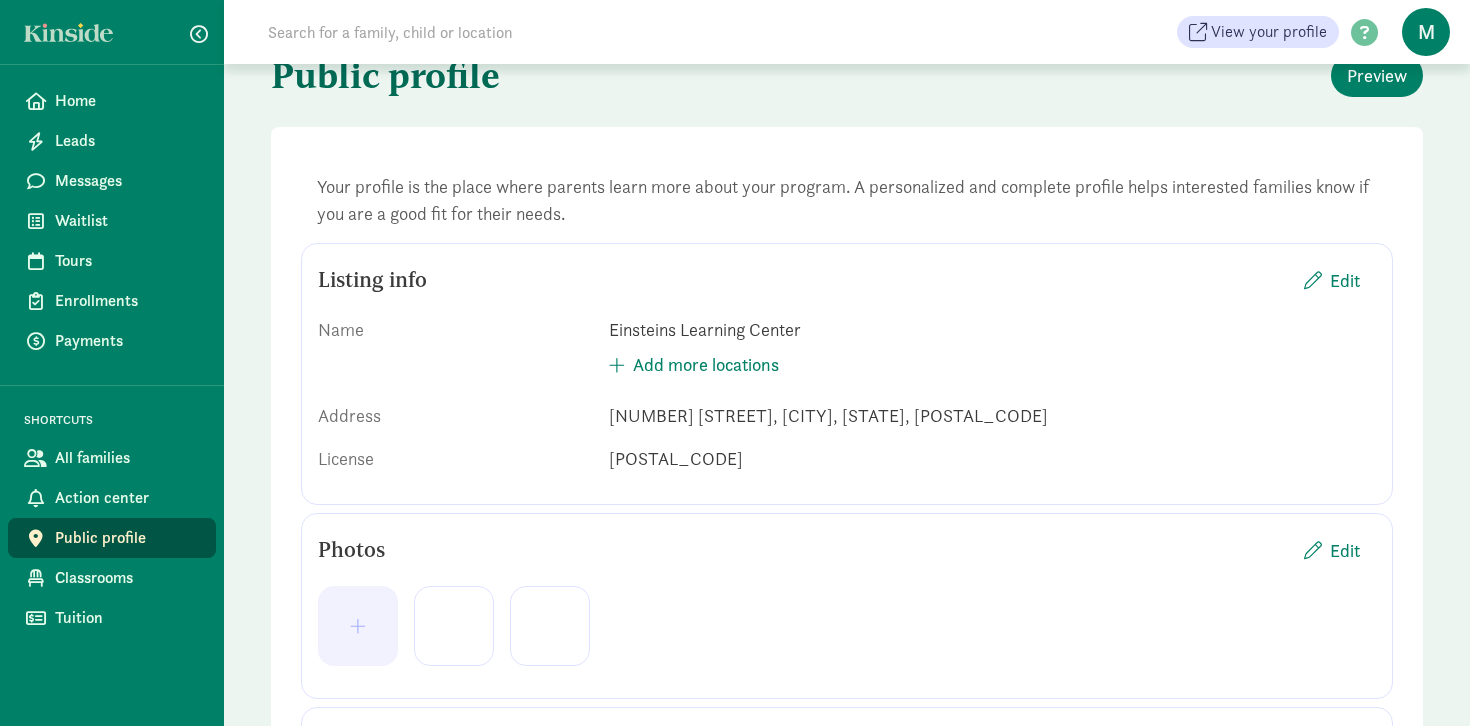 scroll, scrollTop: 43, scrollLeft: 0, axis: vertical 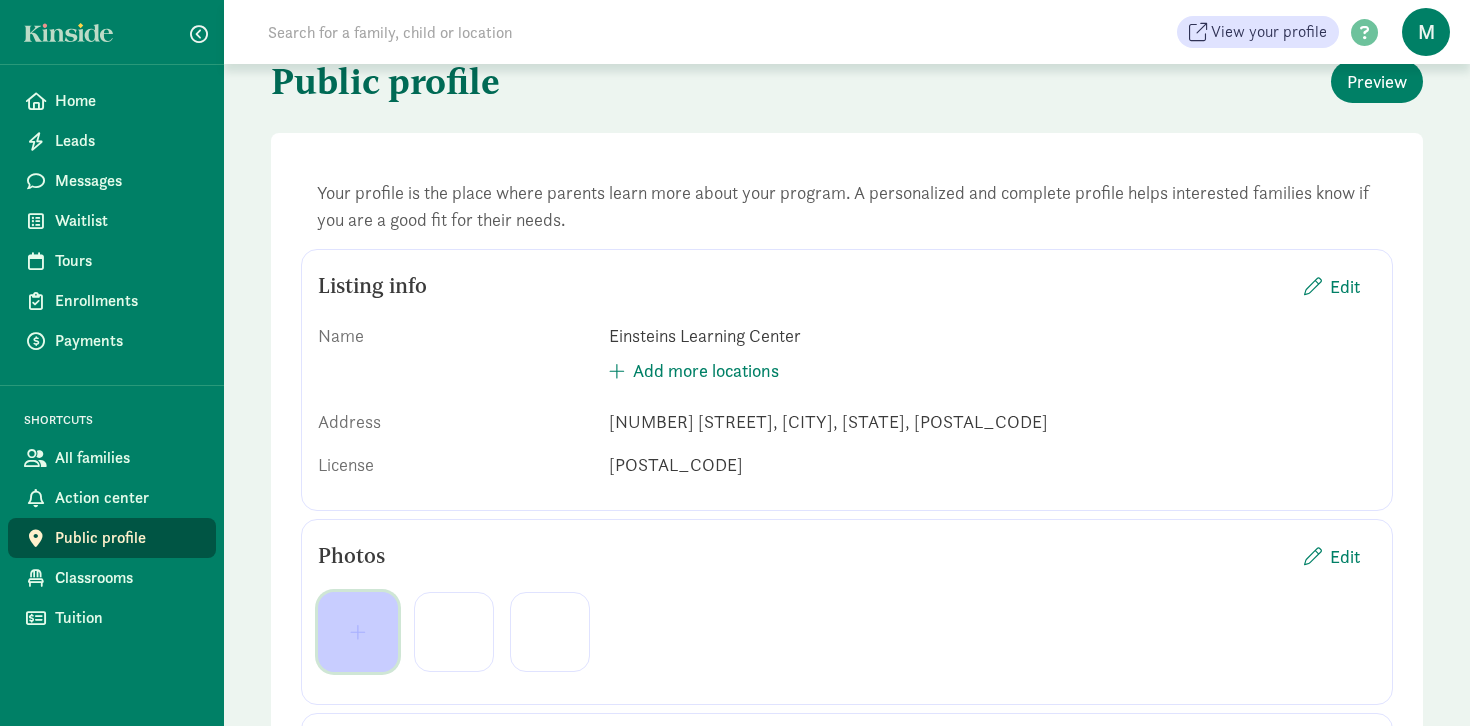 click at bounding box center [358, 632] 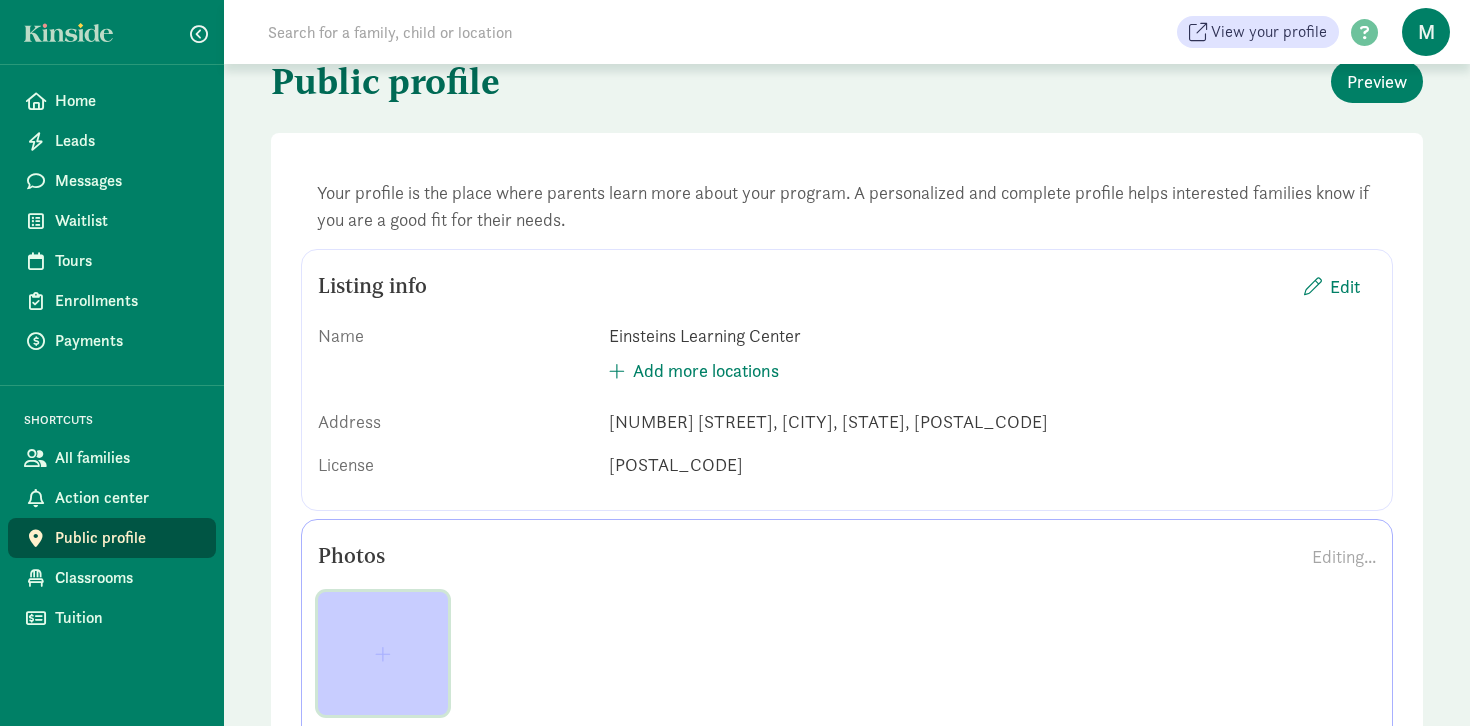 click at bounding box center (383, 654) 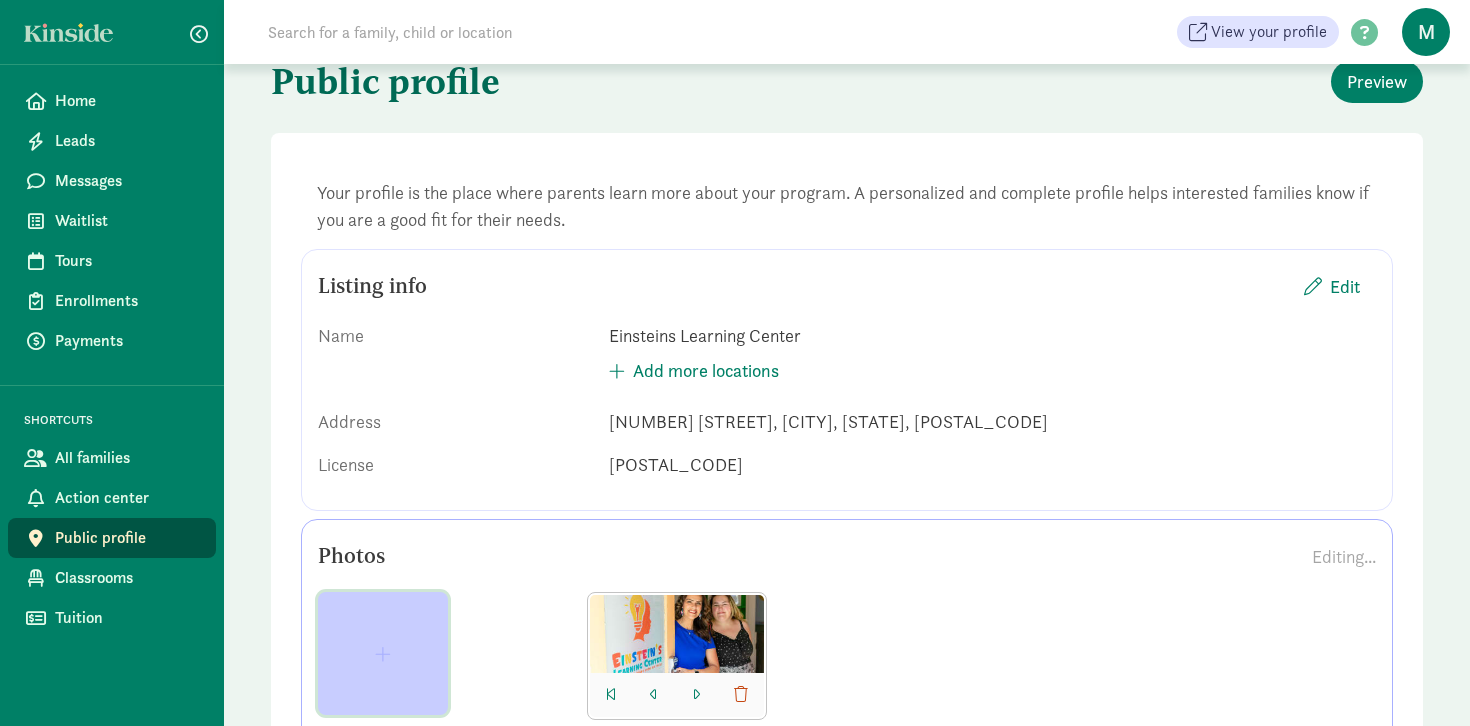click at bounding box center [383, 654] 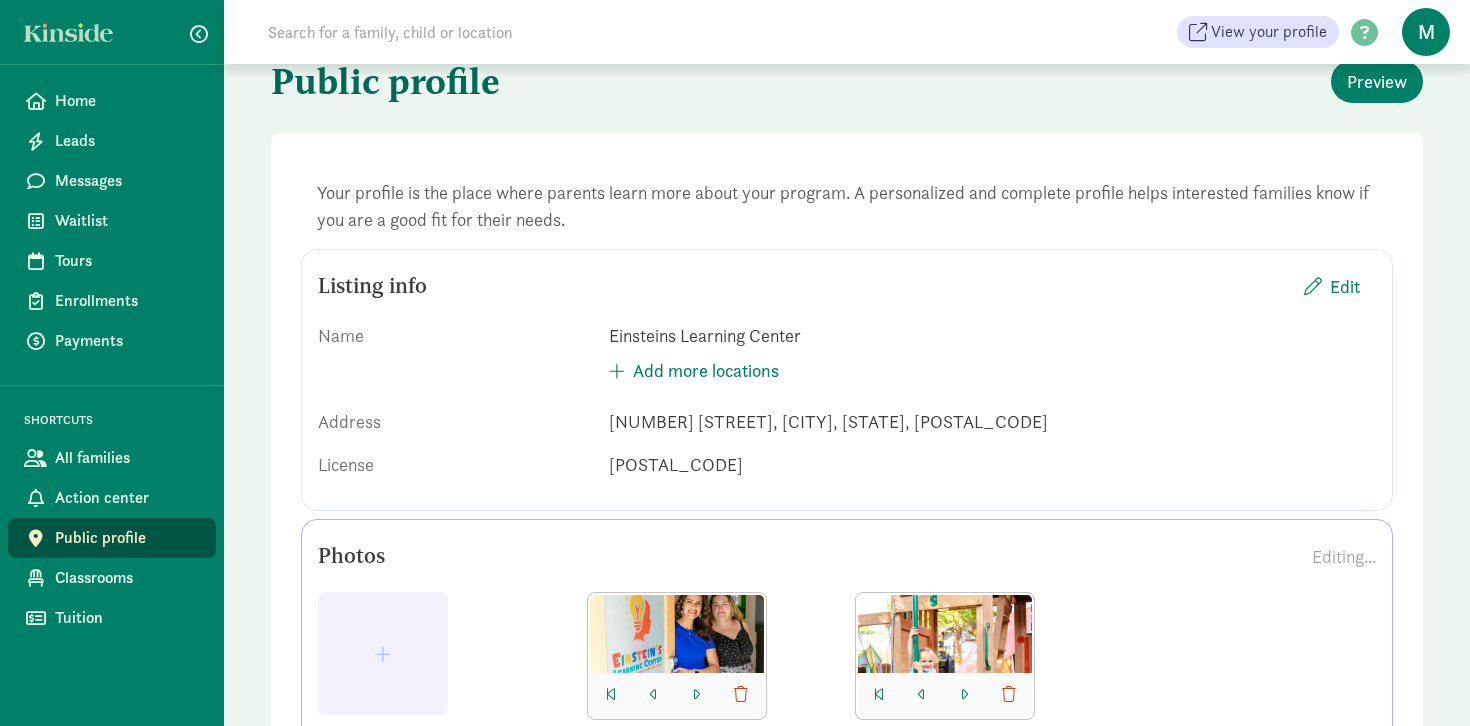 click 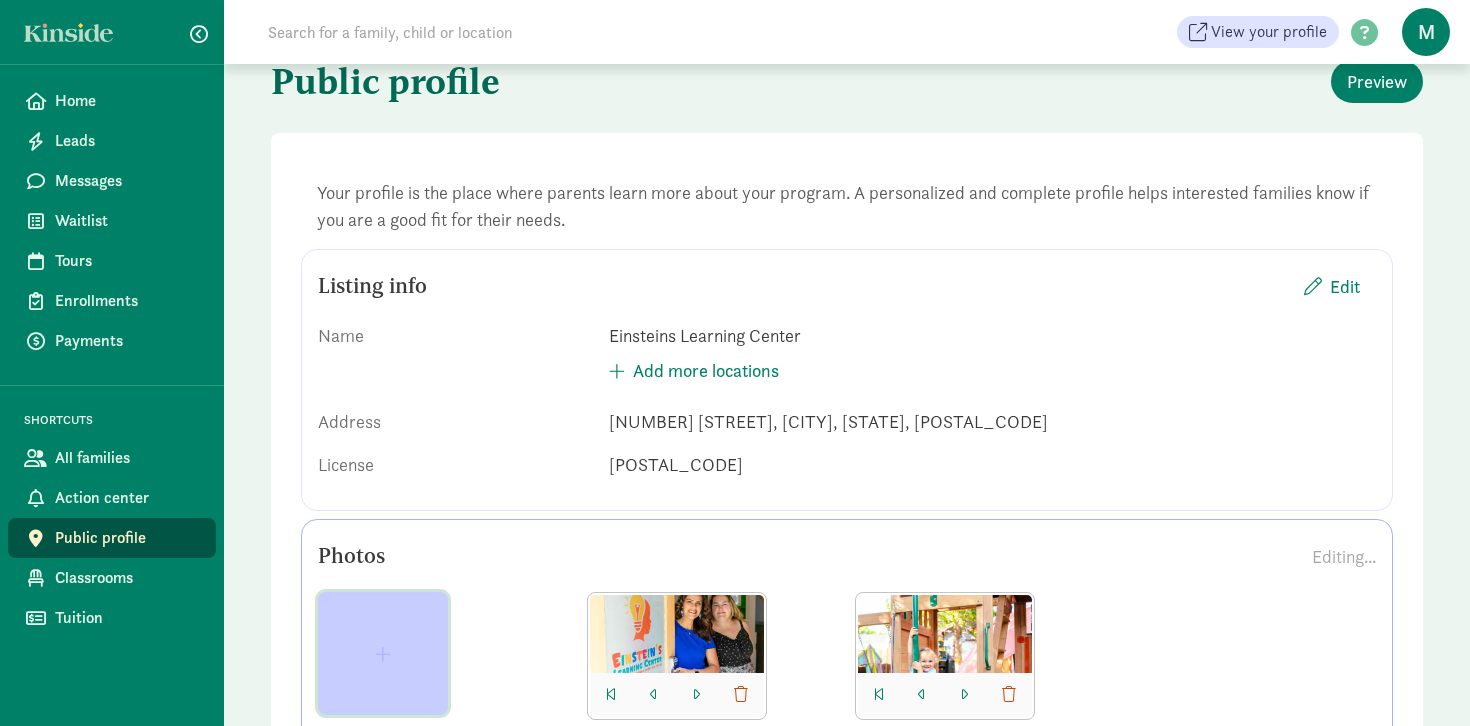 click at bounding box center (383, 654) 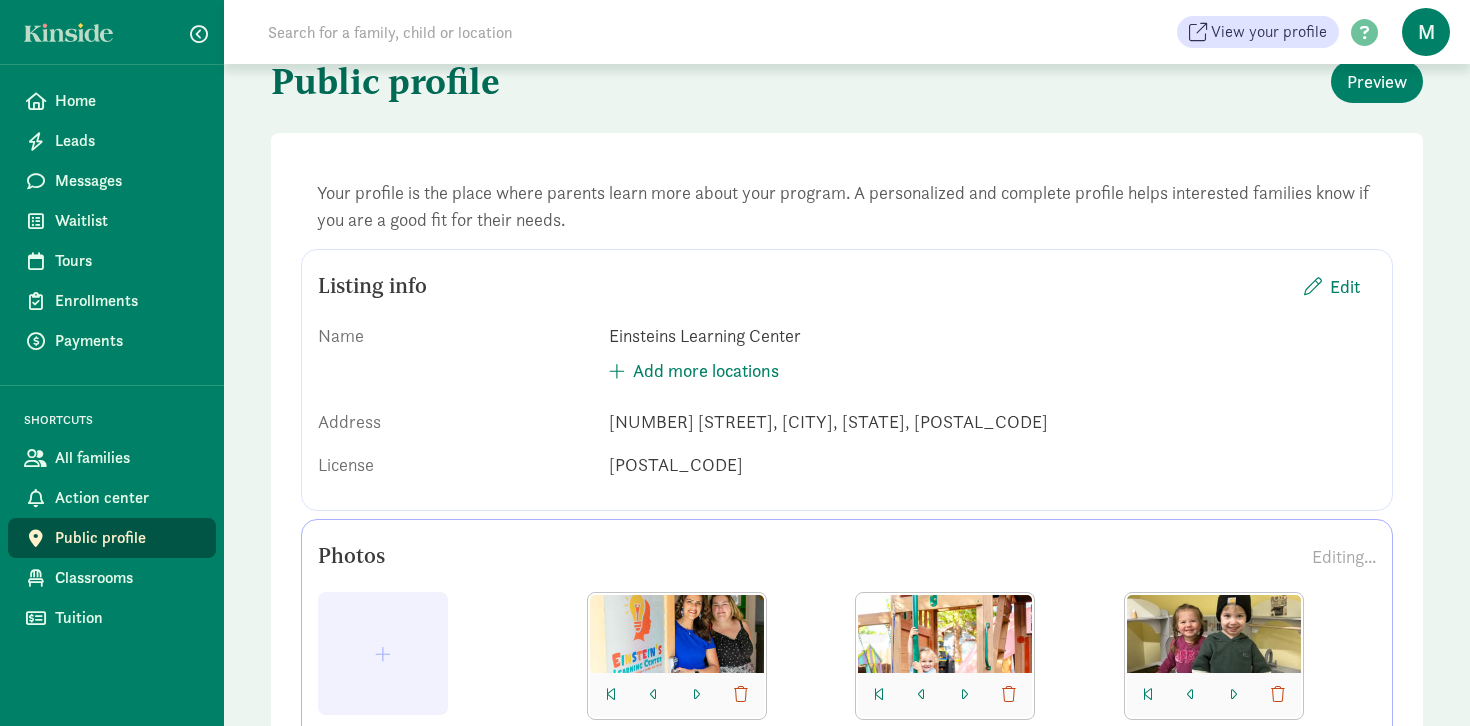click 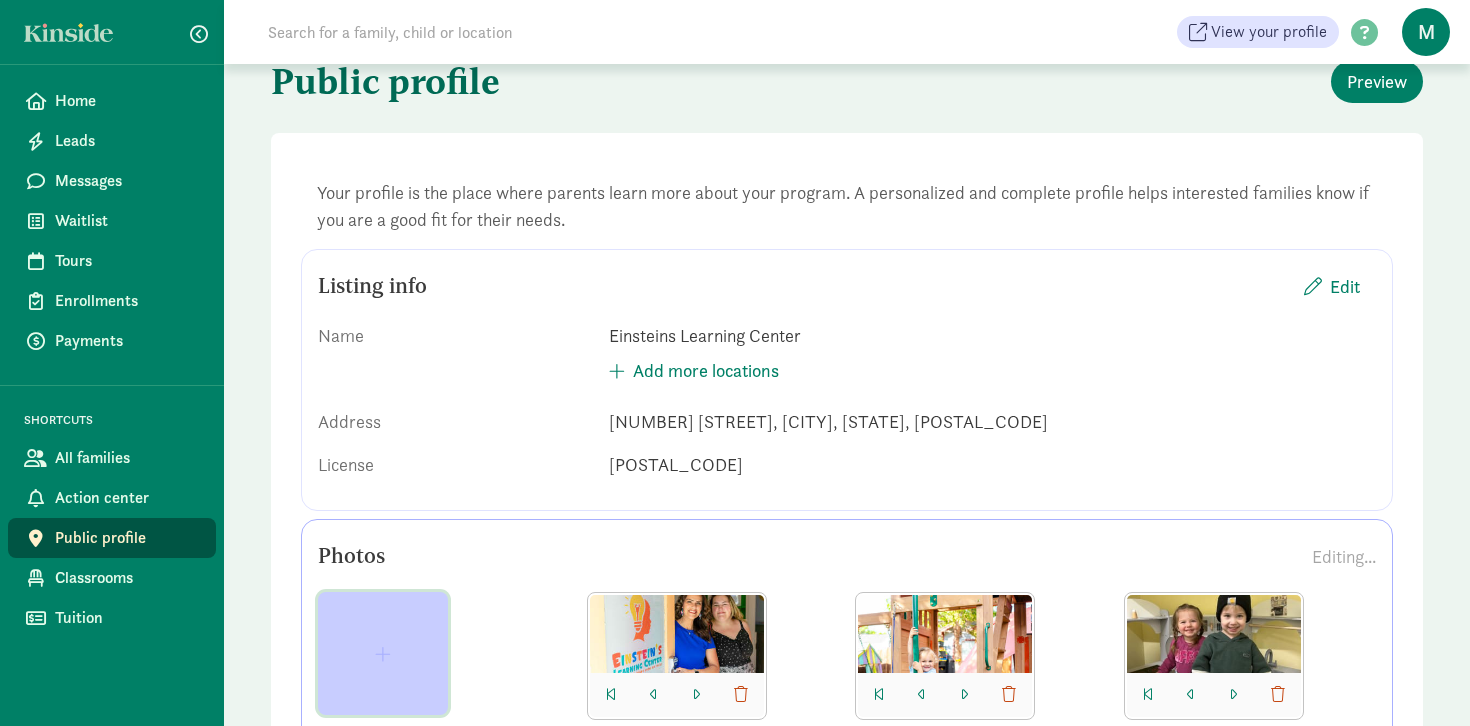 click 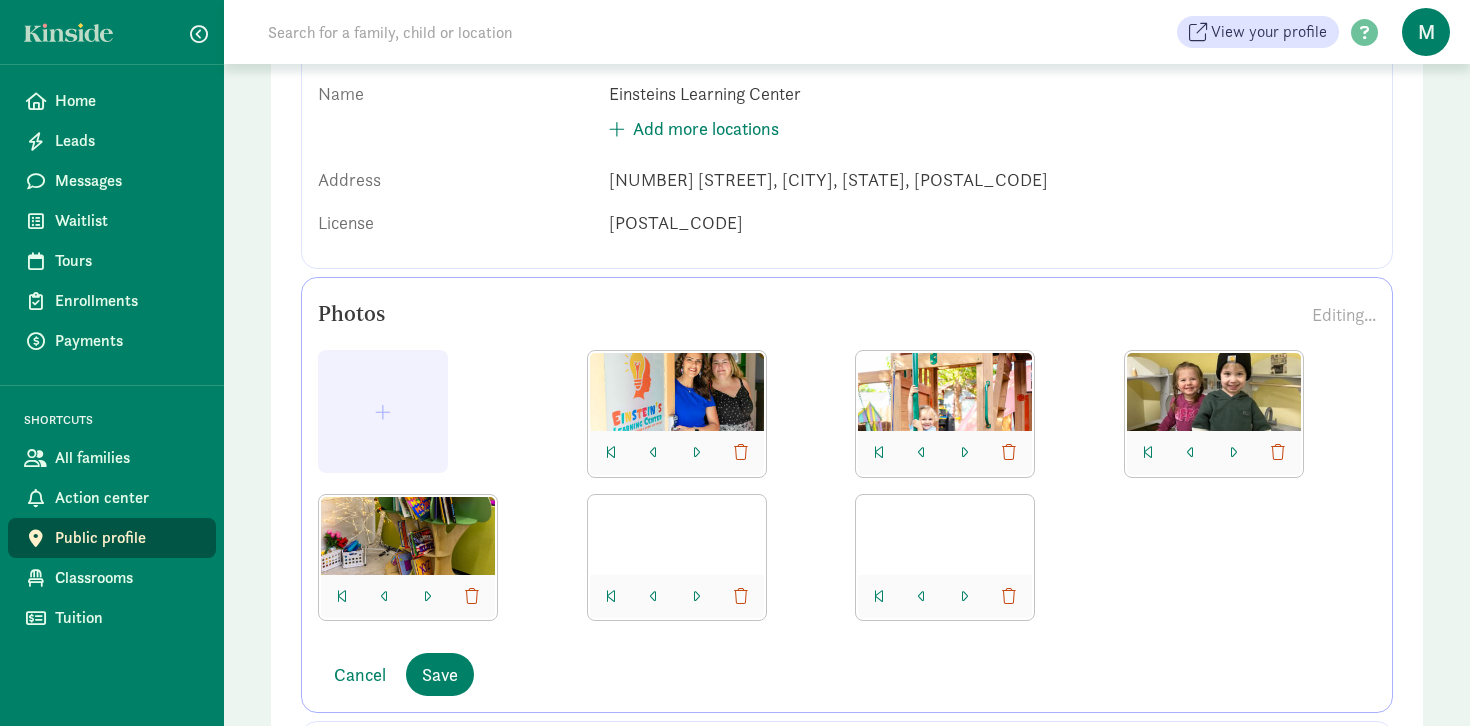 scroll, scrollTop: 290, scrollLeft: 0, axis: vertical 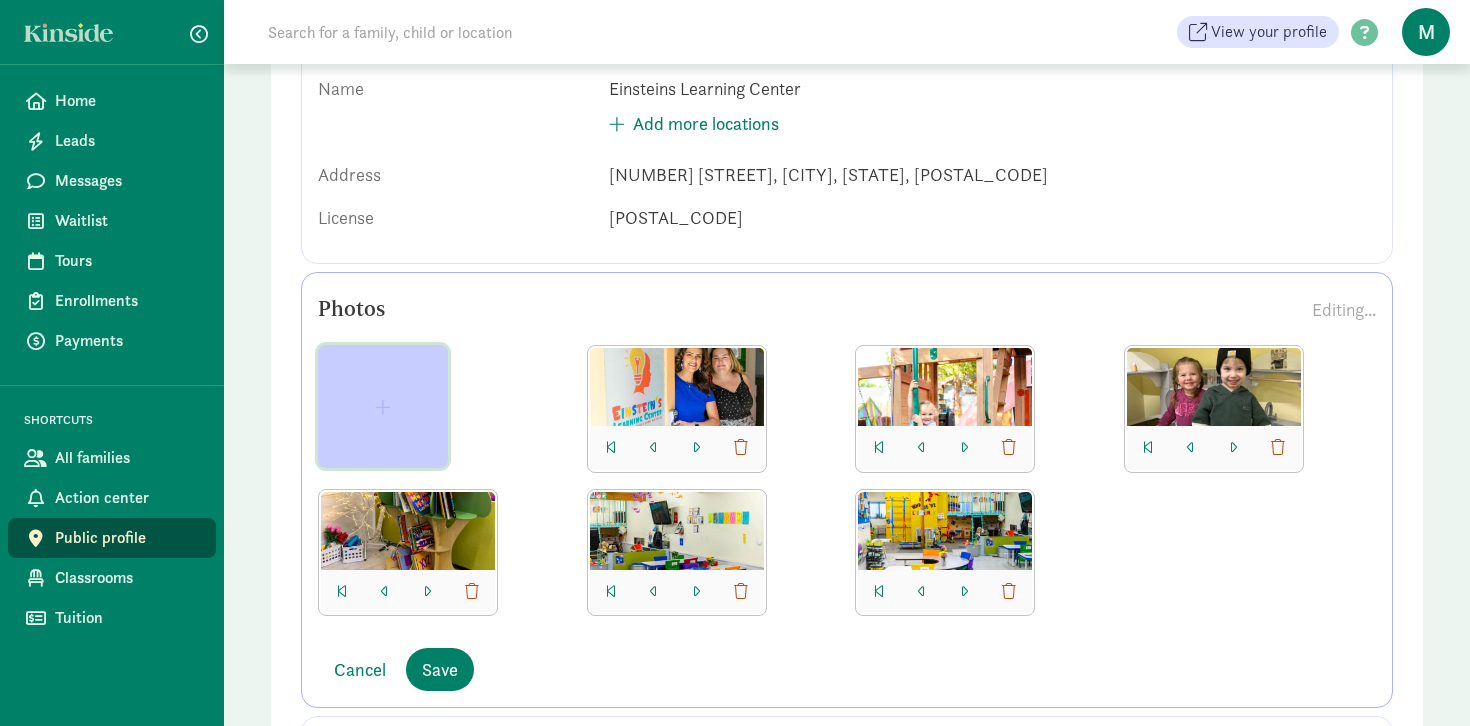 click at bounding box center [383, 407] 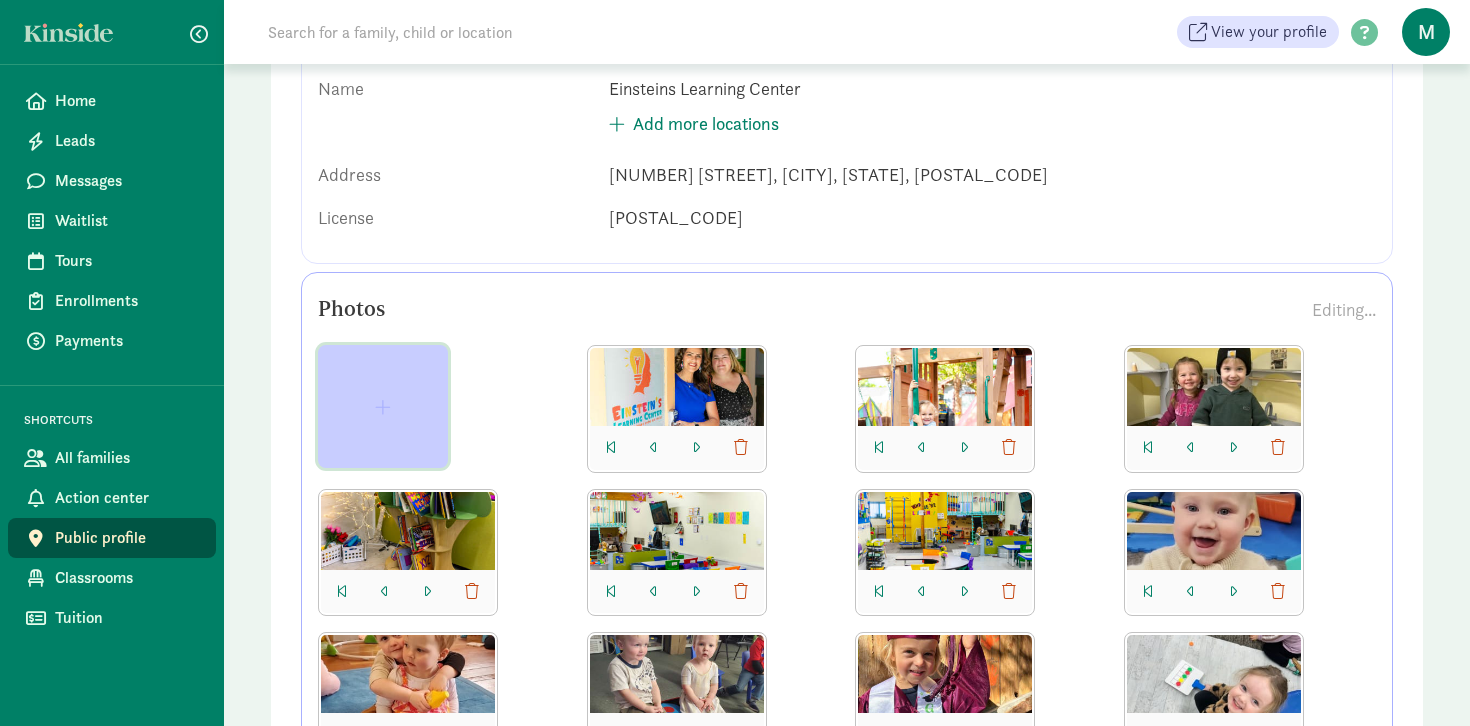 click 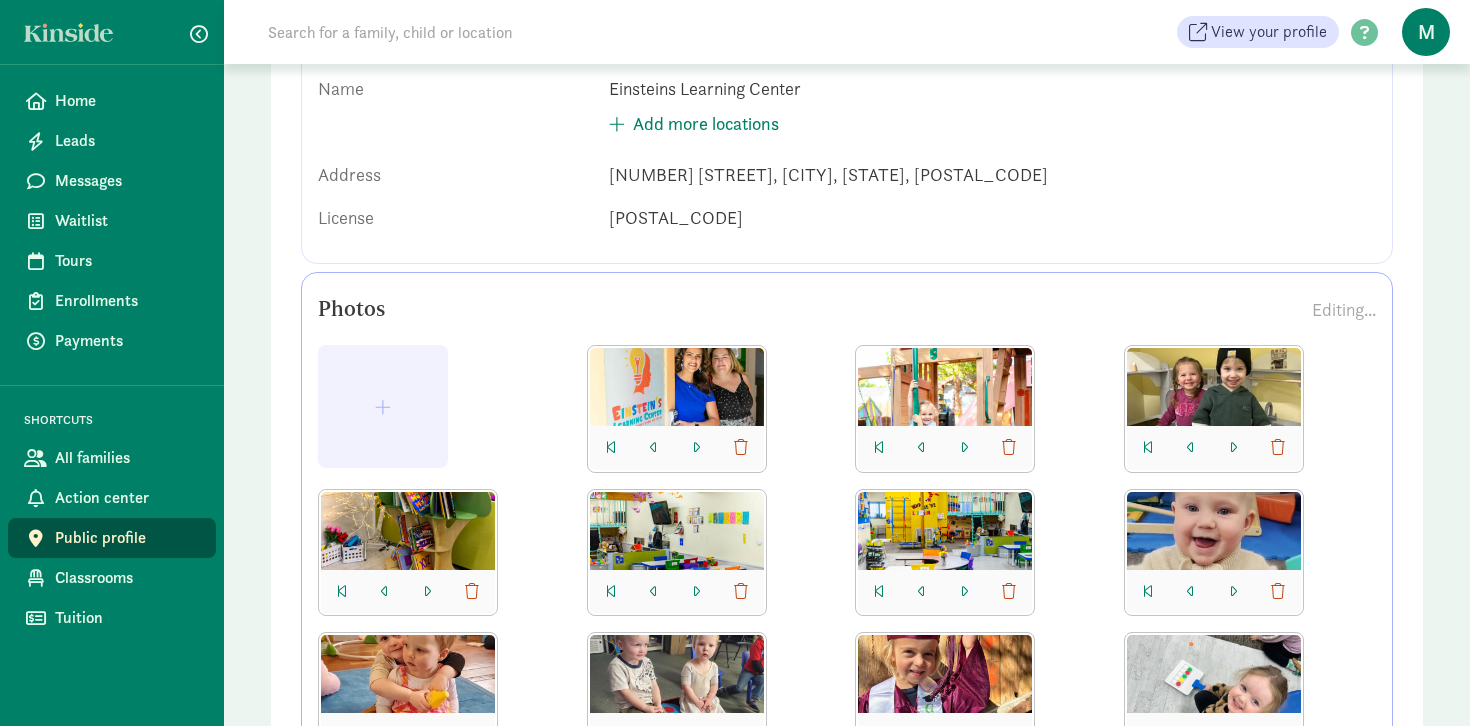 click 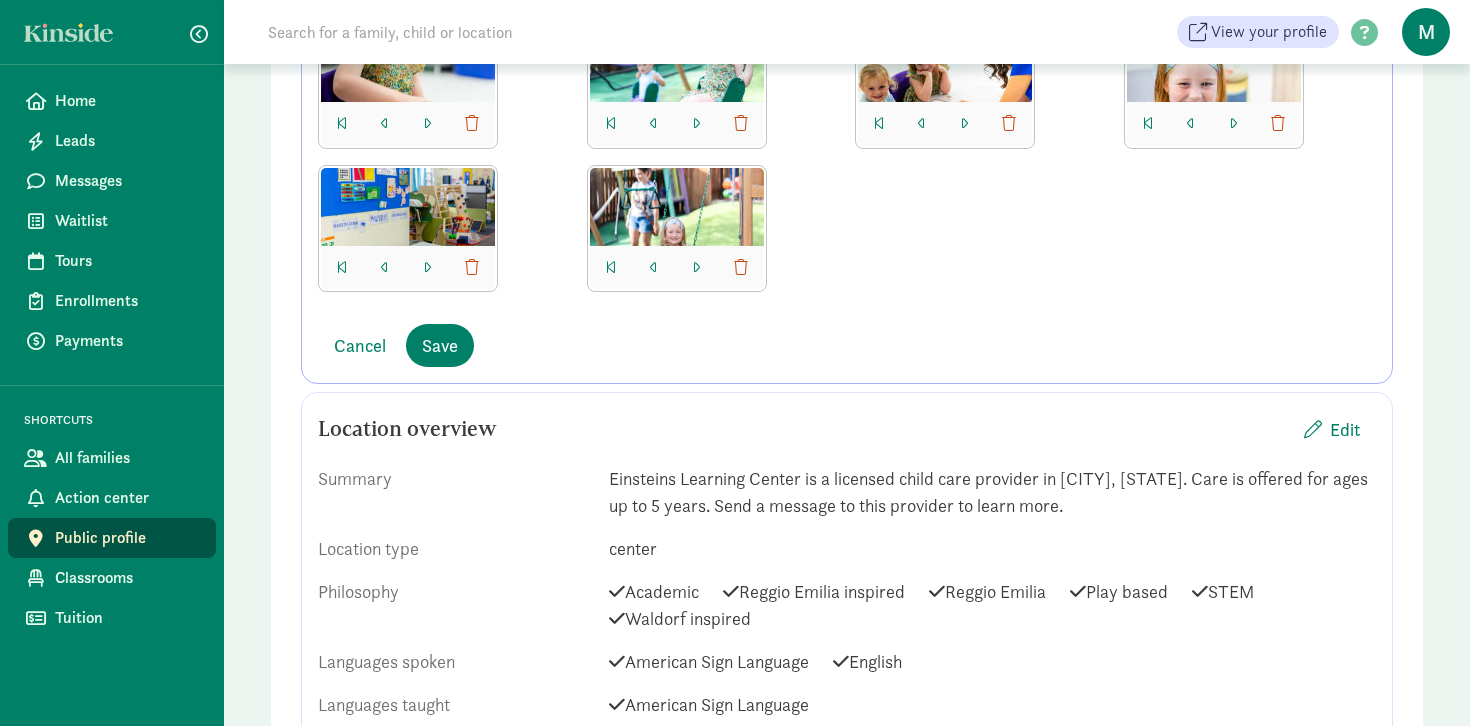 scroll, scrollTop: 1048, scrollLeft: 0, axis: vertical 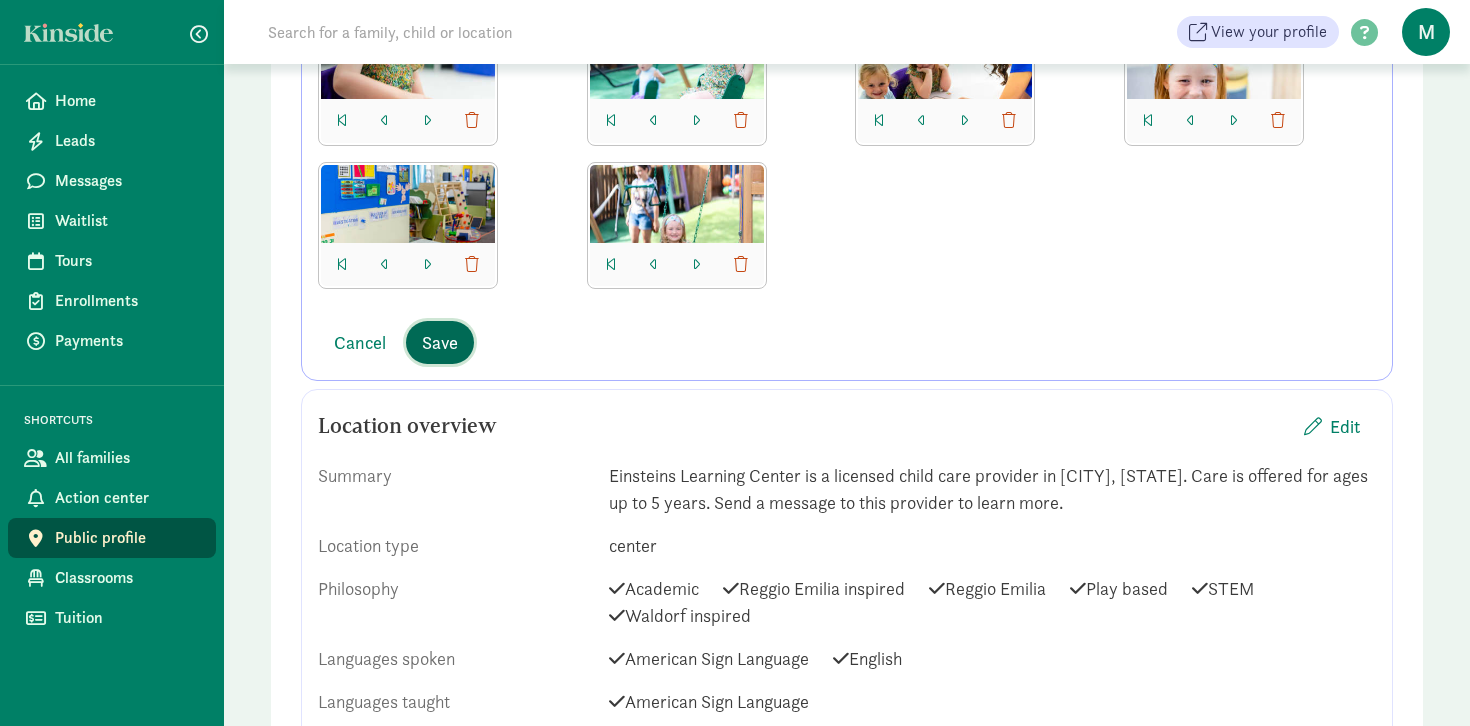 click on "Save" at bounding box center (440, 342) 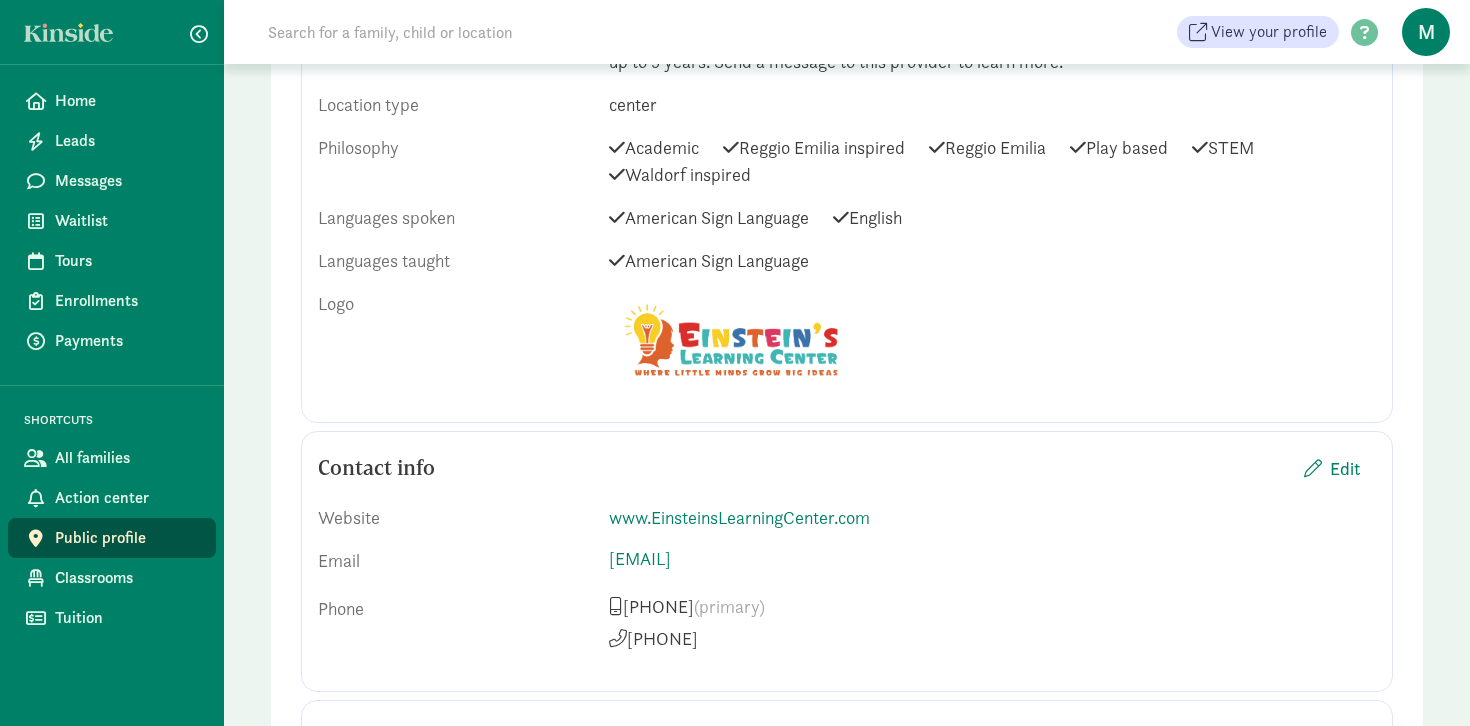 click on "Logo" at bounding box center (455, 340) 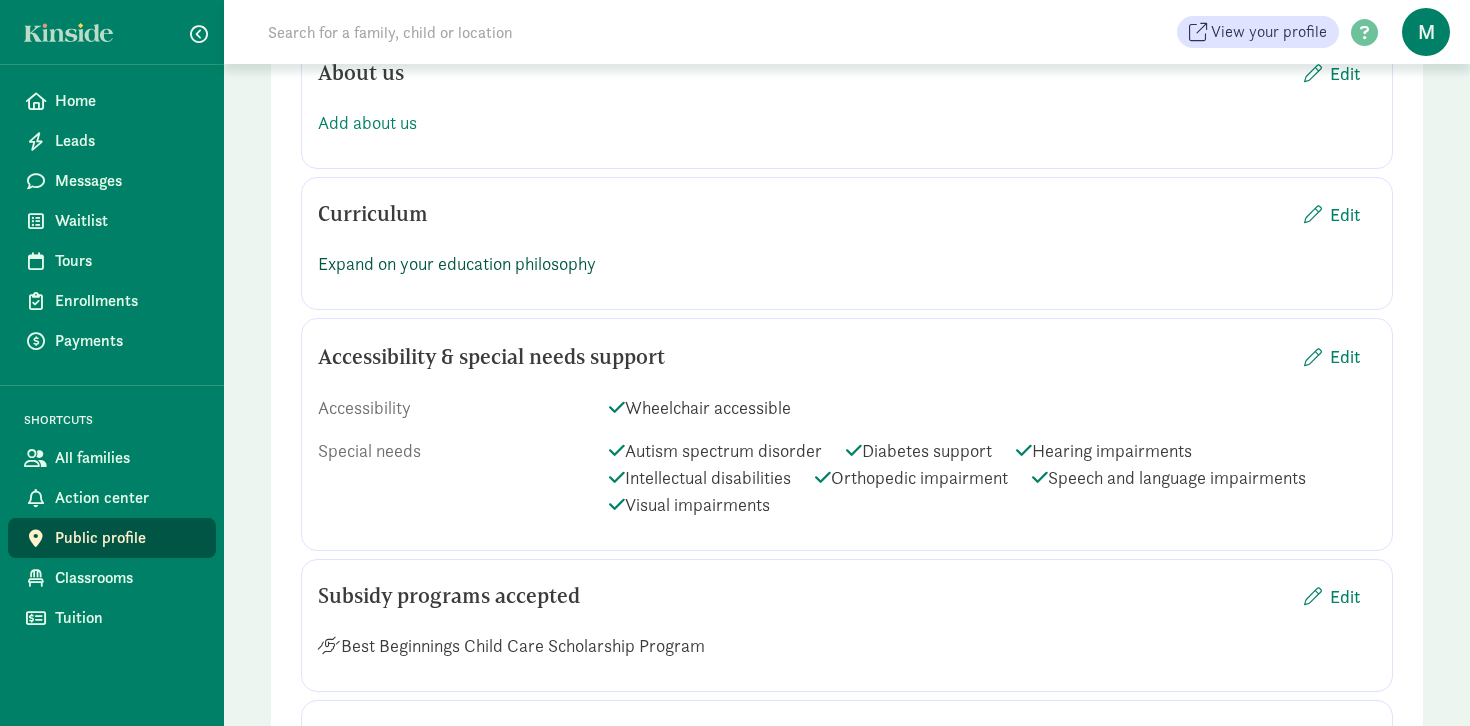 scroll, scrollTop: 1940, scrollLeft: 0, axis: vertical 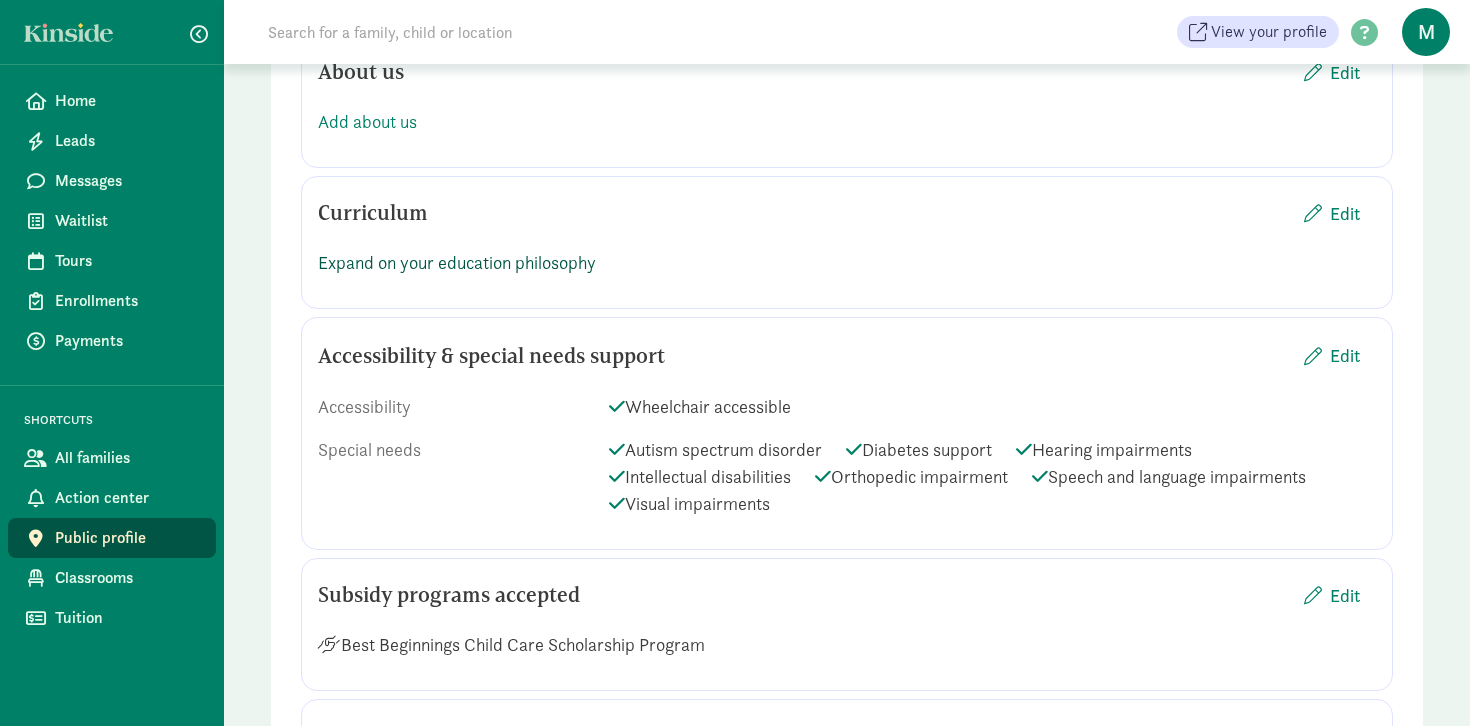 click on "Expand on your education philosophy" at bounding box center (457, 262) 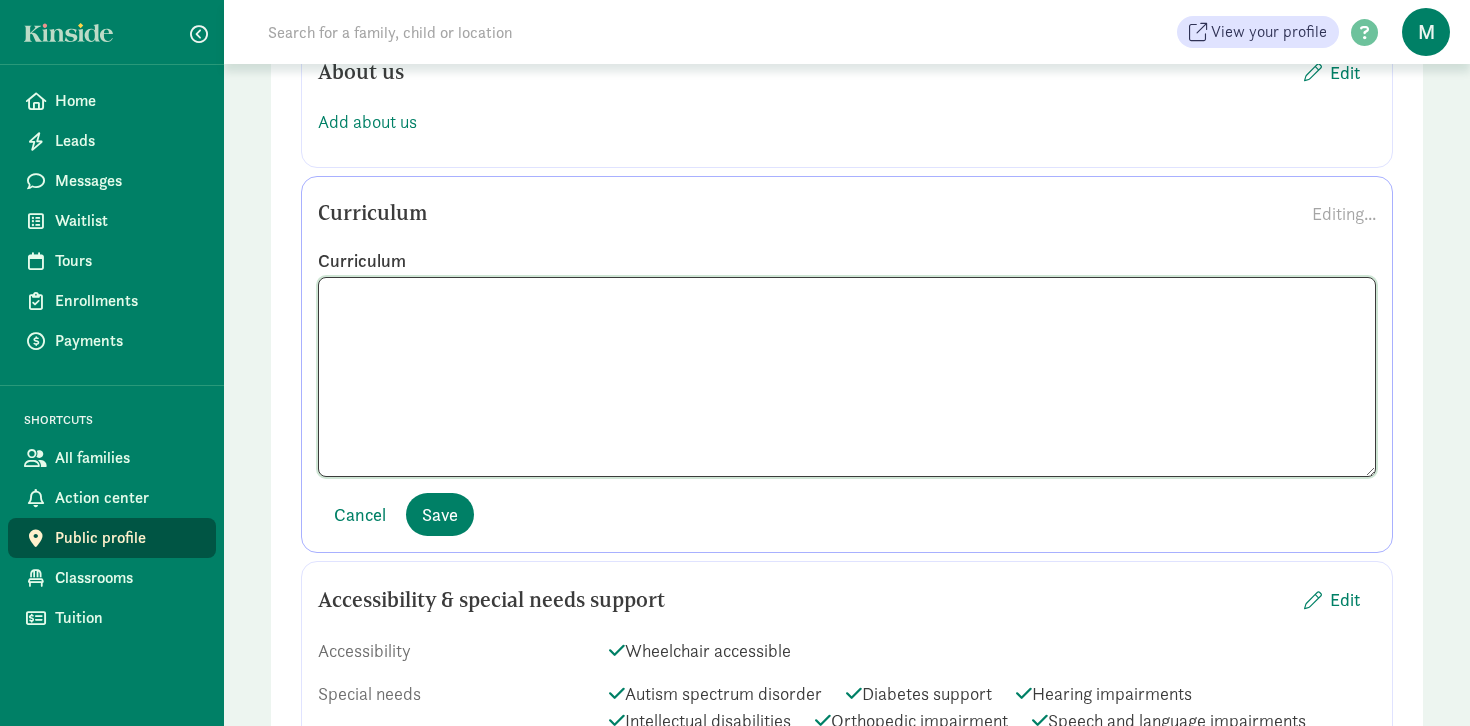 click at bounding box center (847, 377) 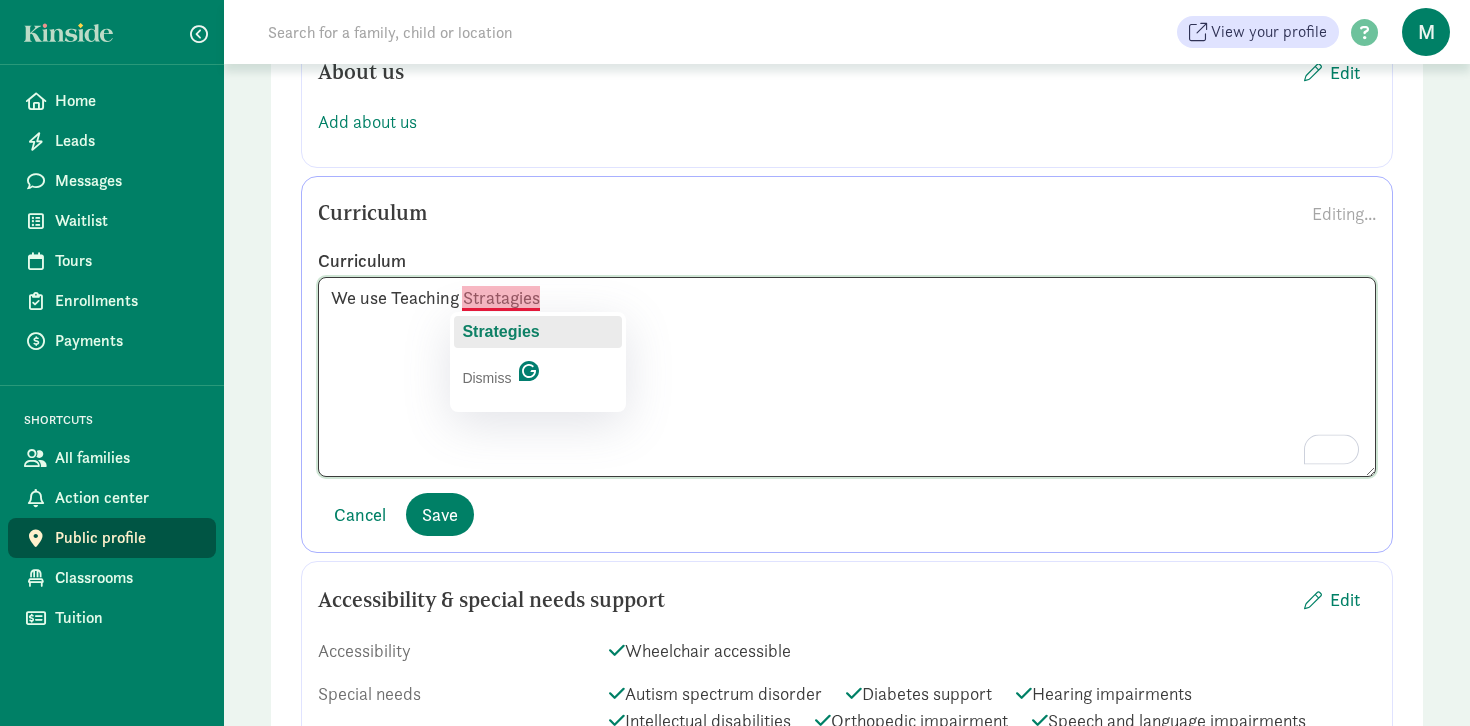 click on "Strategies" 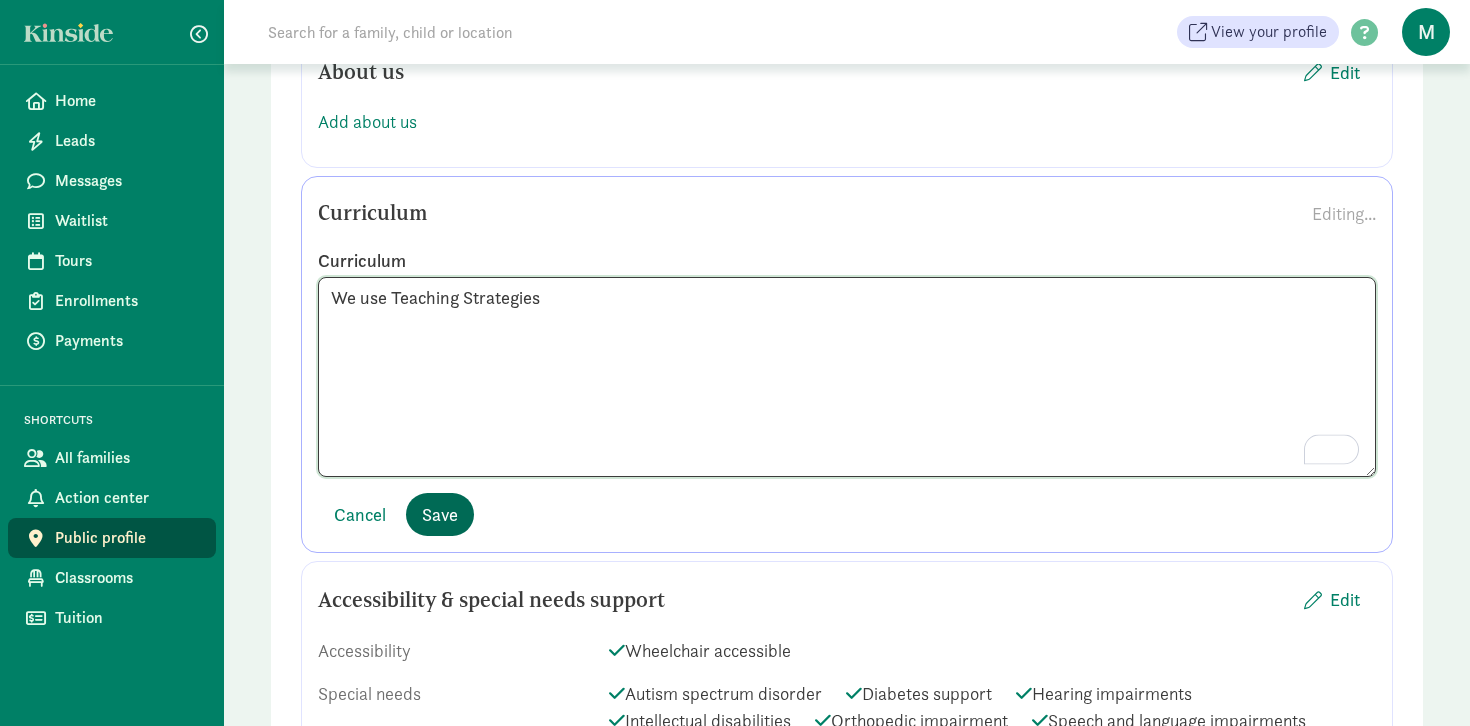 type on "We use Teaching Strategies" 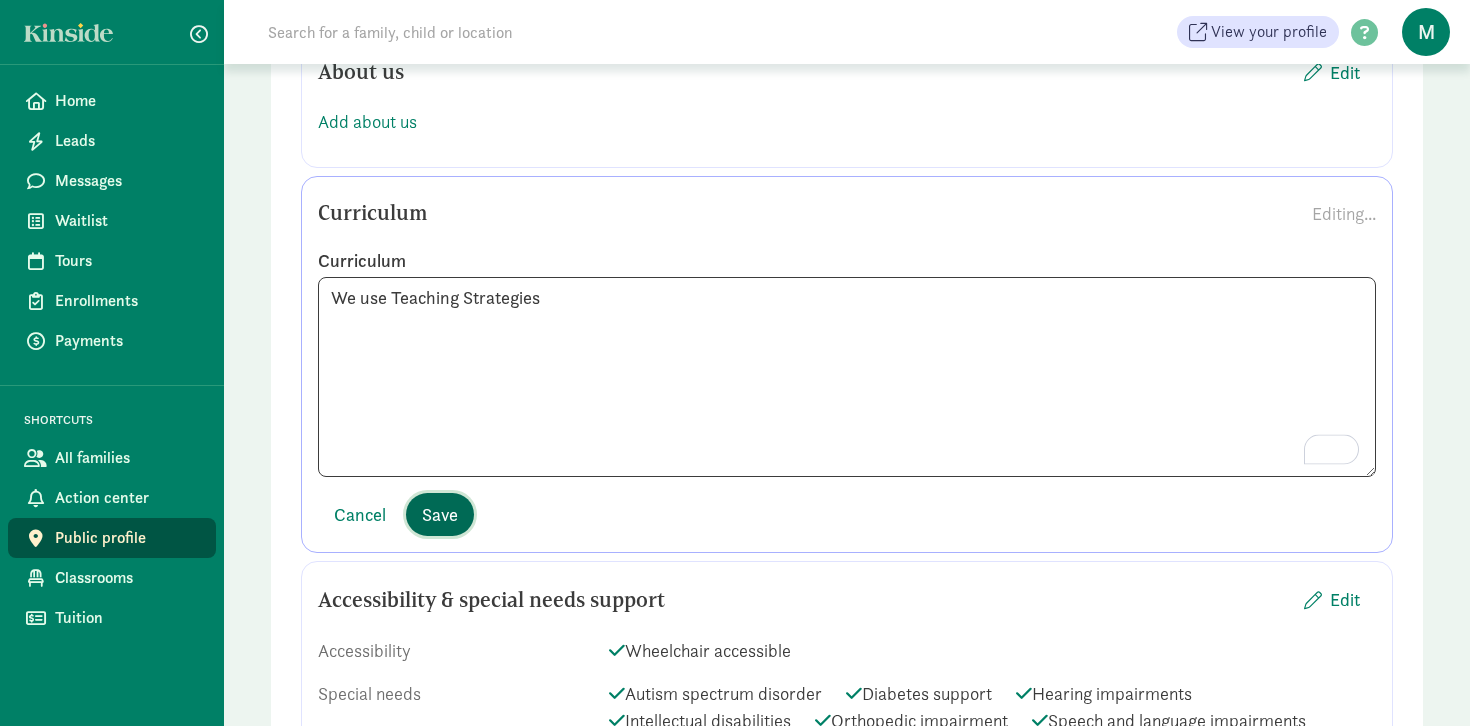 click on "Save" at bounding box center [440, 514] 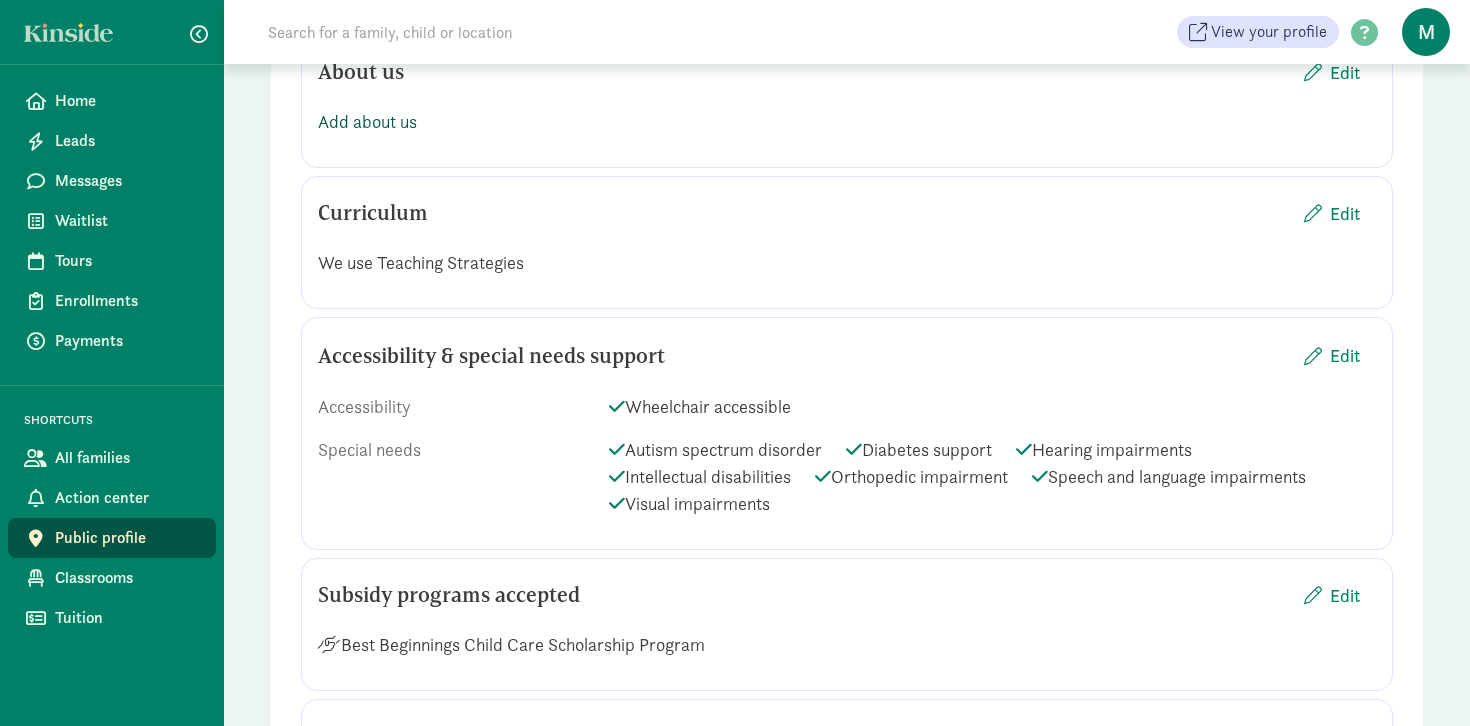 click on "Add about us" at bounding box center (367, 121) 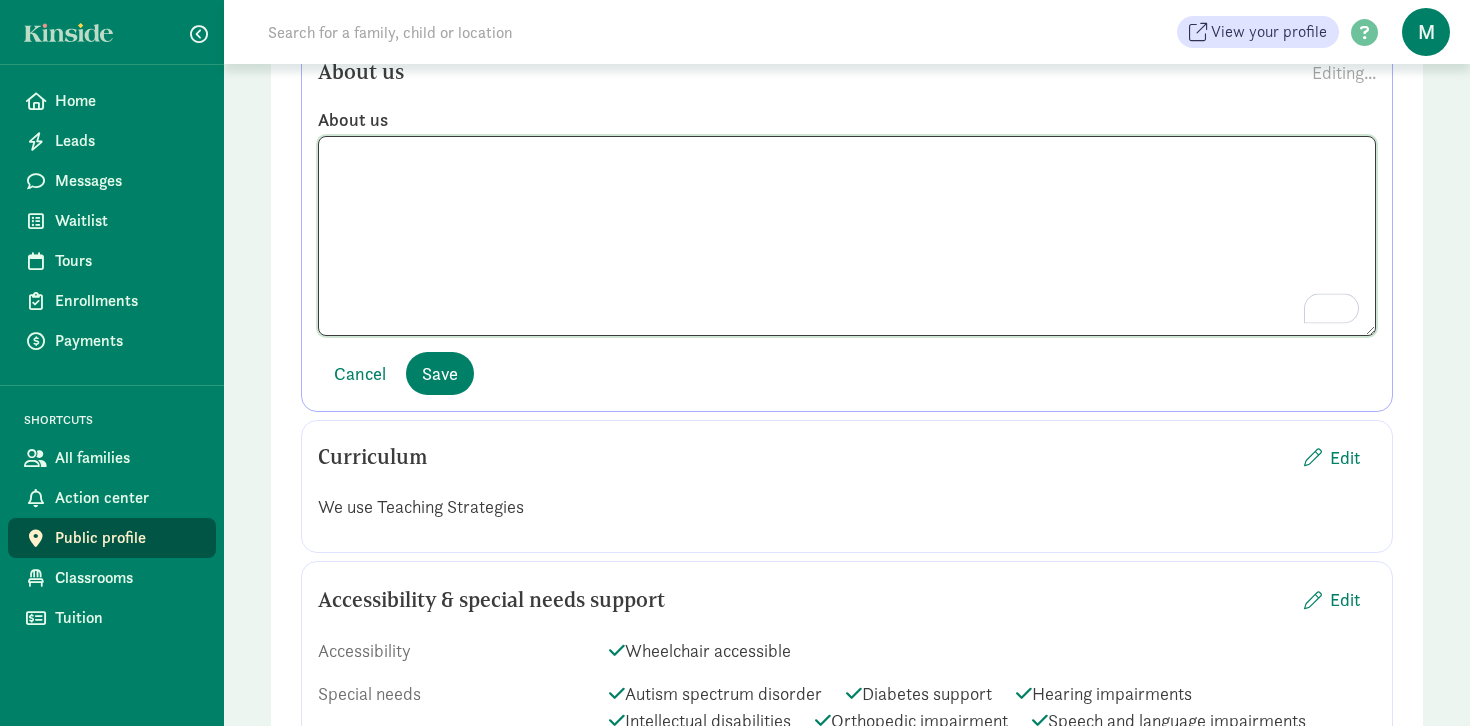paste on "At Einstein's Learning Center, we believe in laying a strong foundation for your child's educational journey. Our center is dedicated to fostering an enriching environment that emphasizes assemblies, early intervention, and a comprehensive full-day Pre-K program.
✨ **Circle Time:** Our regular circle time brings together students, teachers, and even families to engage in learning together, share experiences, and create a sense of community. These gatherings help build confidence and encourage public speaking skills, all while fostering a love for learning.
🧩 **Early Intervention:** We understand the importance of addressing individual learning needs early on. Our team of experienced educators is committed to identifying and supporting children who may benefit from extra help in any area of development. We tailor our approaches to ensure each child is met with the right resources and guidance, helping them thrive at their own pace.
📚 **Full-Day Pre-K Program:** Our full-day Pre-K program is designe..." 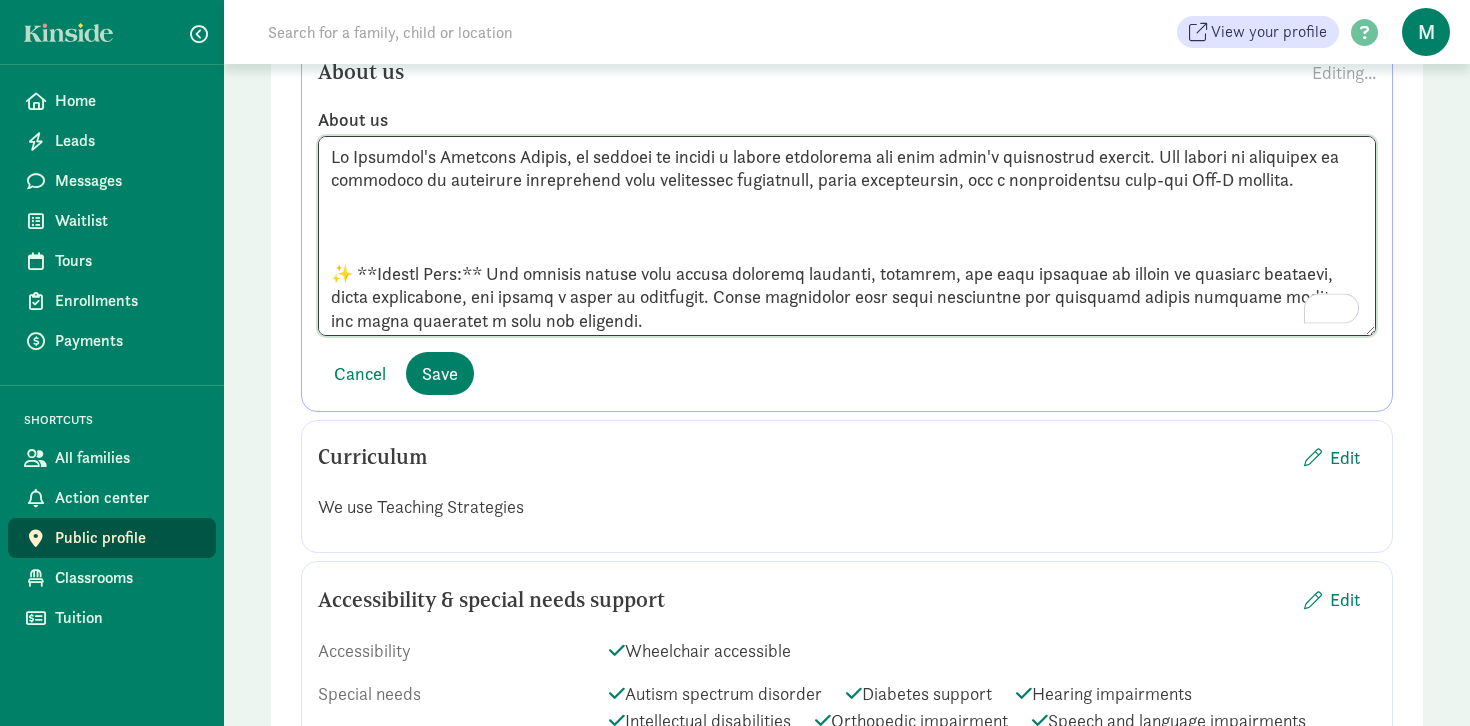 scroll, scrollTop: 512, scrollLeft: 0, axis: vertical 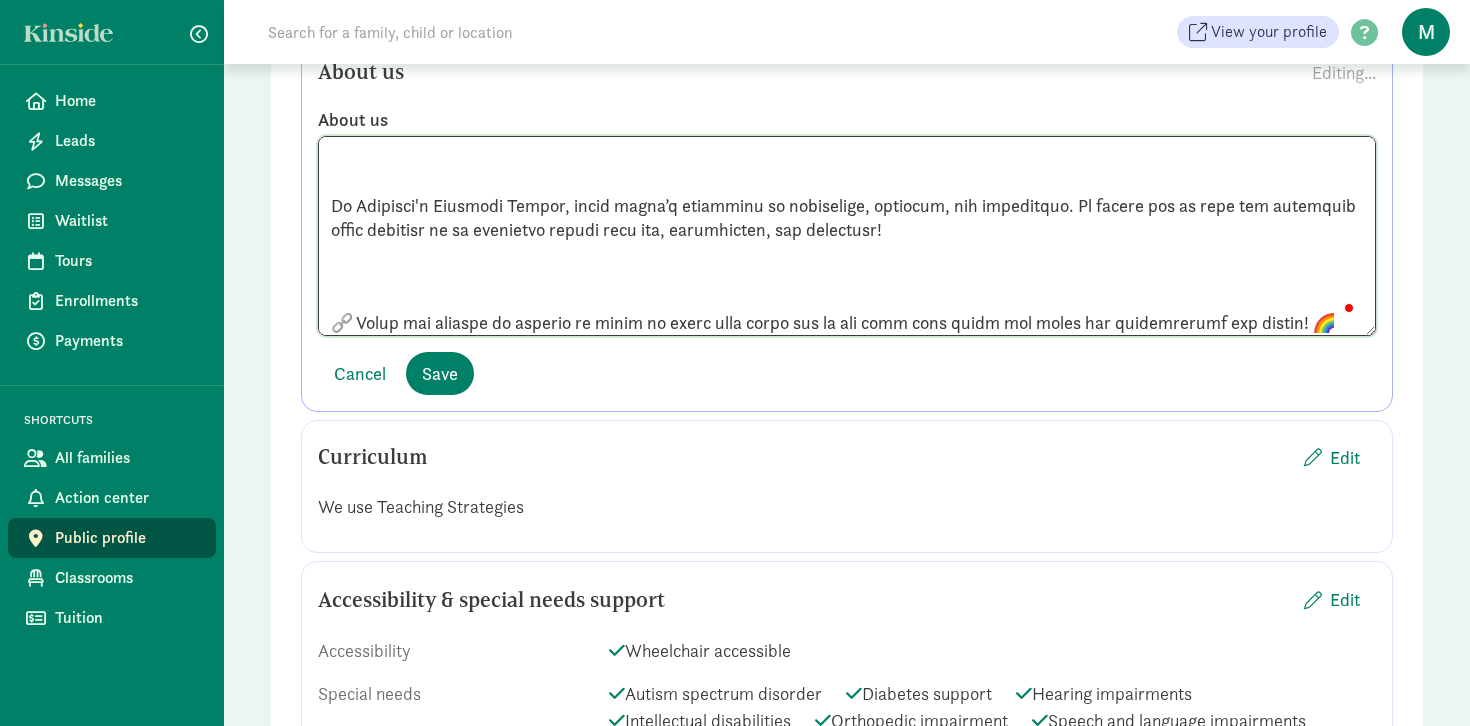 click at bounding box center [847, 236] 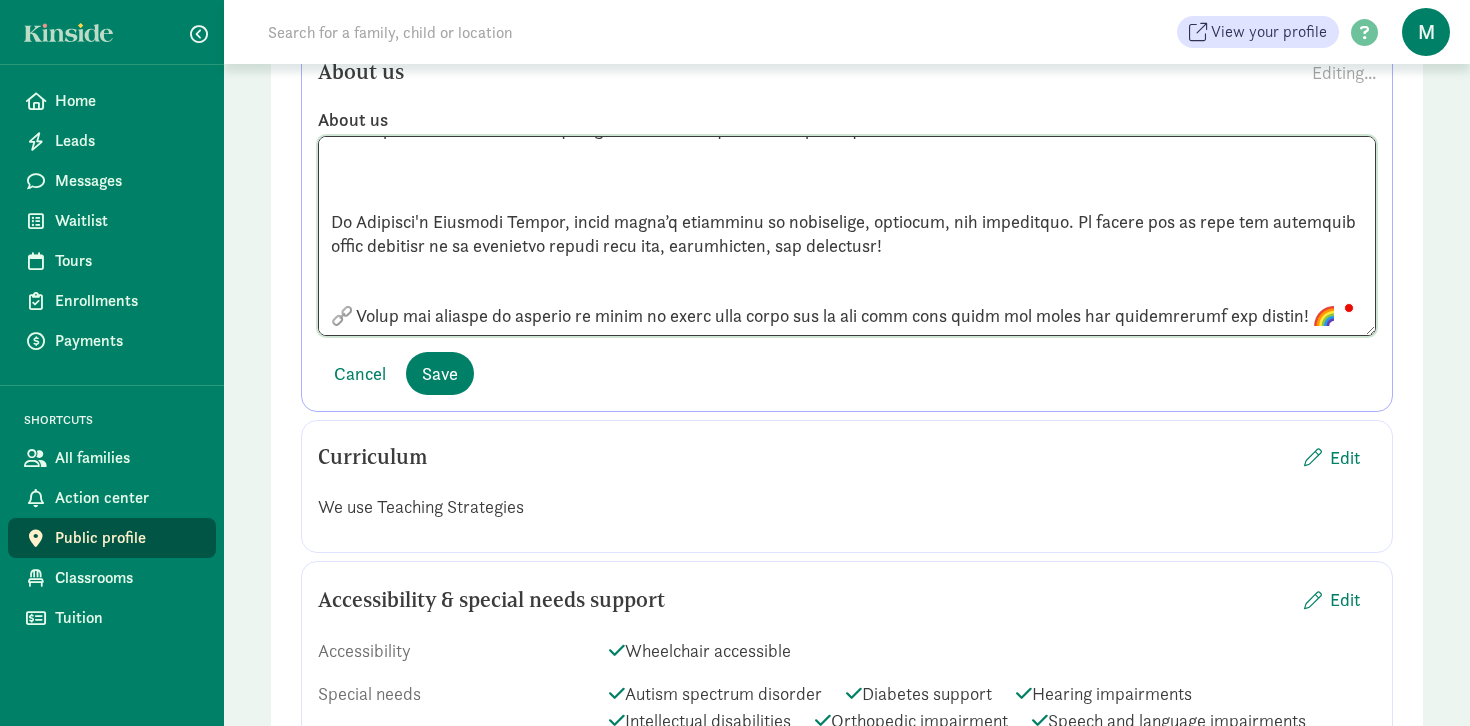 scroll, scrollTop: 496, scrollLeft: 0, axis: vertical 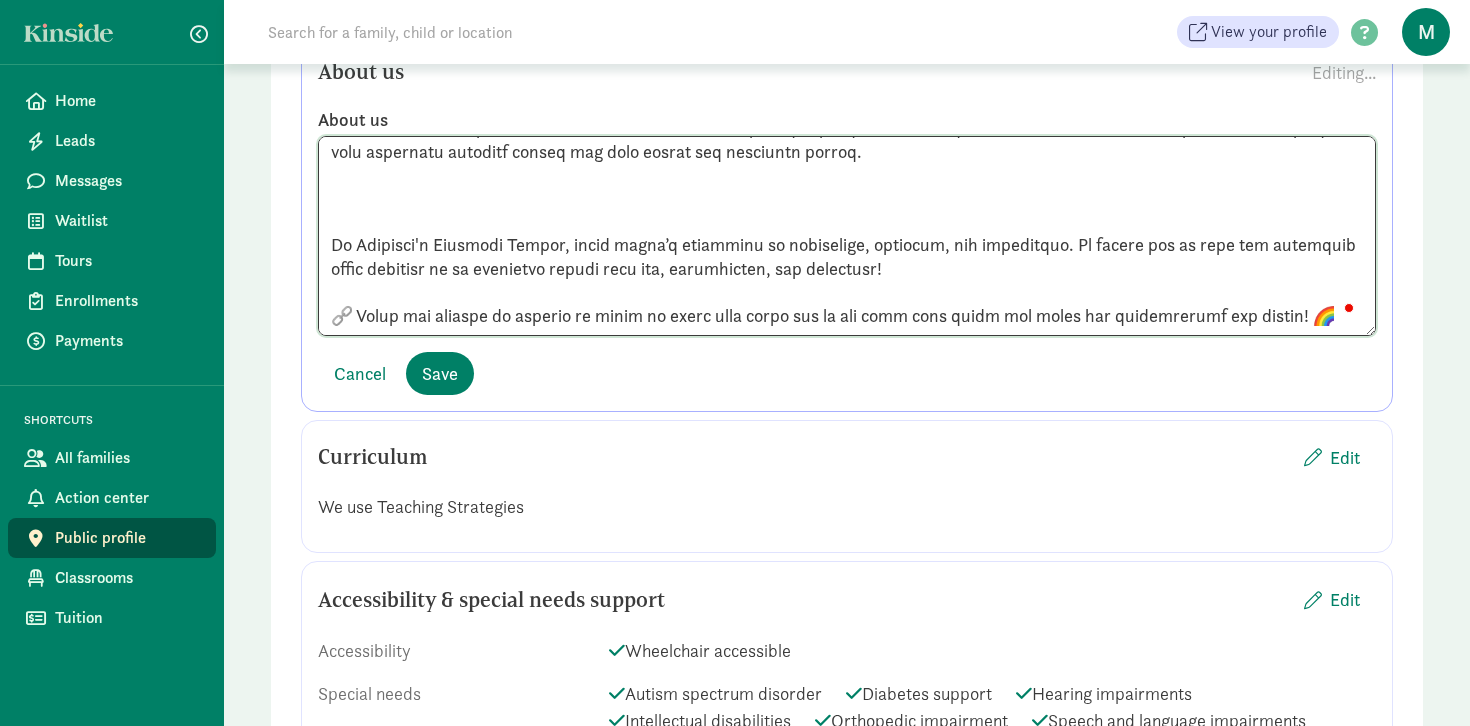 click at bounding box center (847, 236) 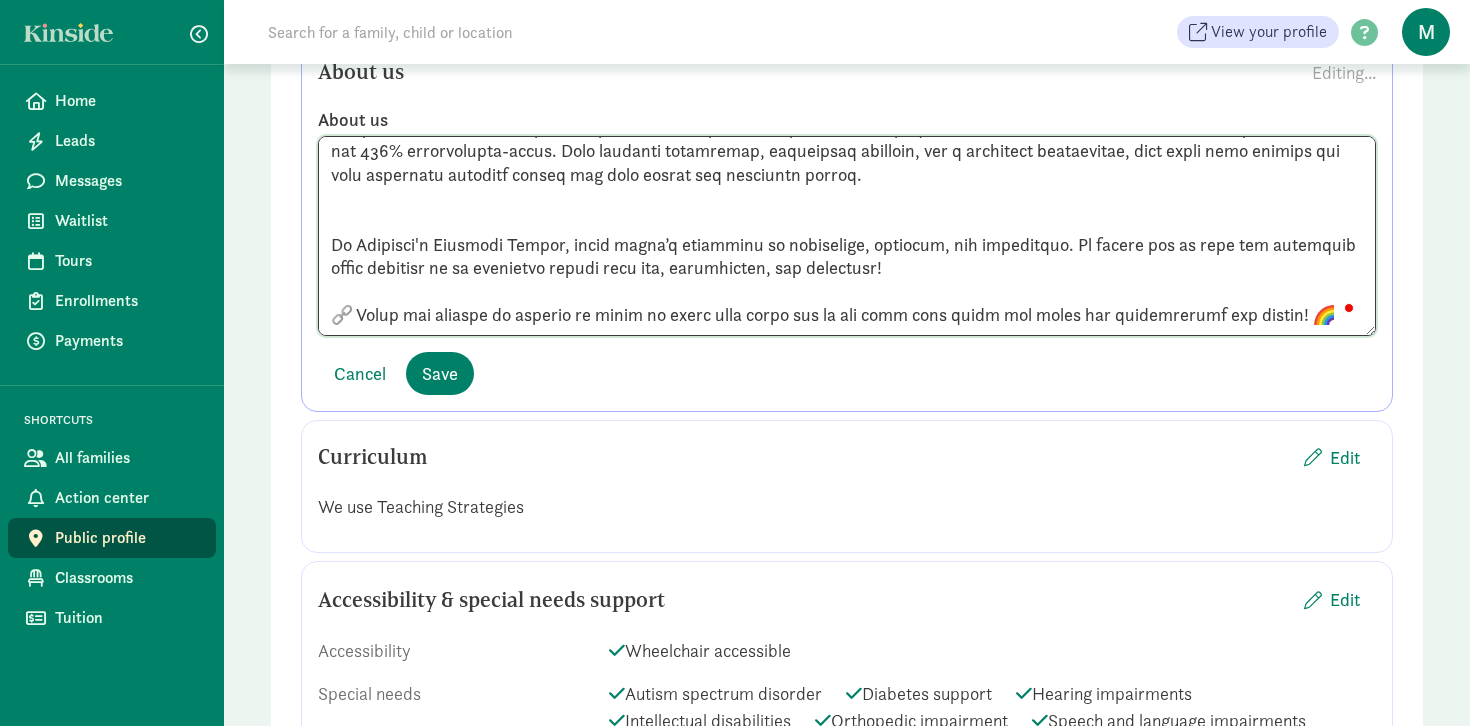 scroll, scrollTop: 450, scrollLeft: 0, axis: vertical 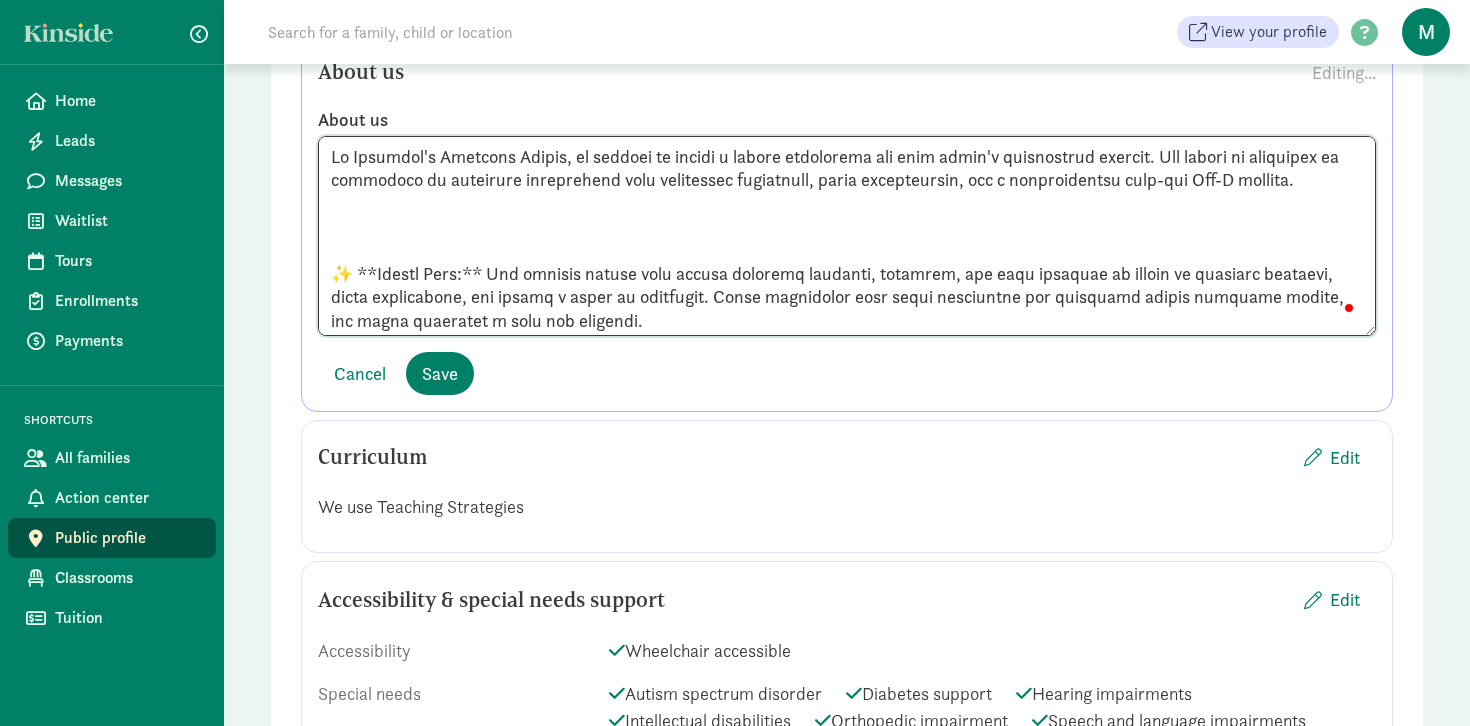 click at bounding box center (847, 236) 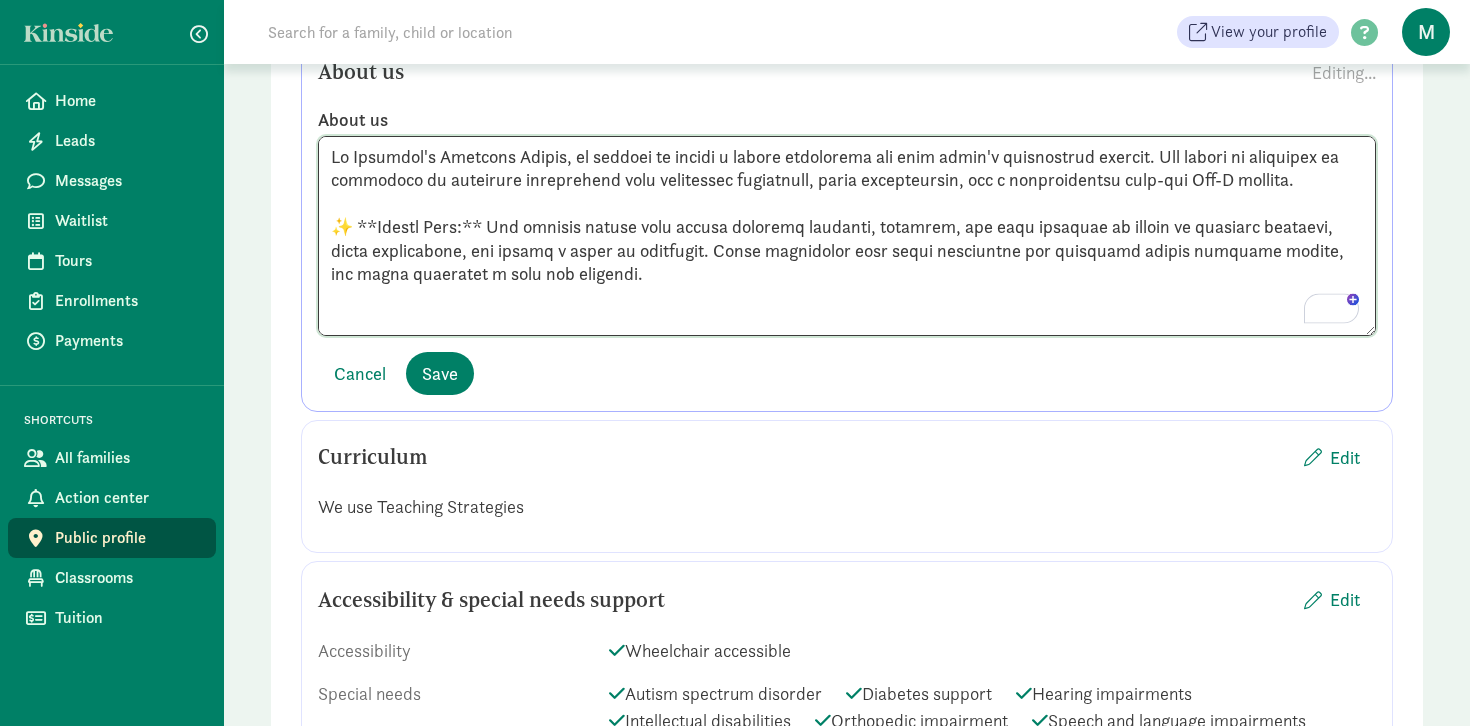 scroll, scrollTop: 24, scrollLeft: 0, axis: vertical 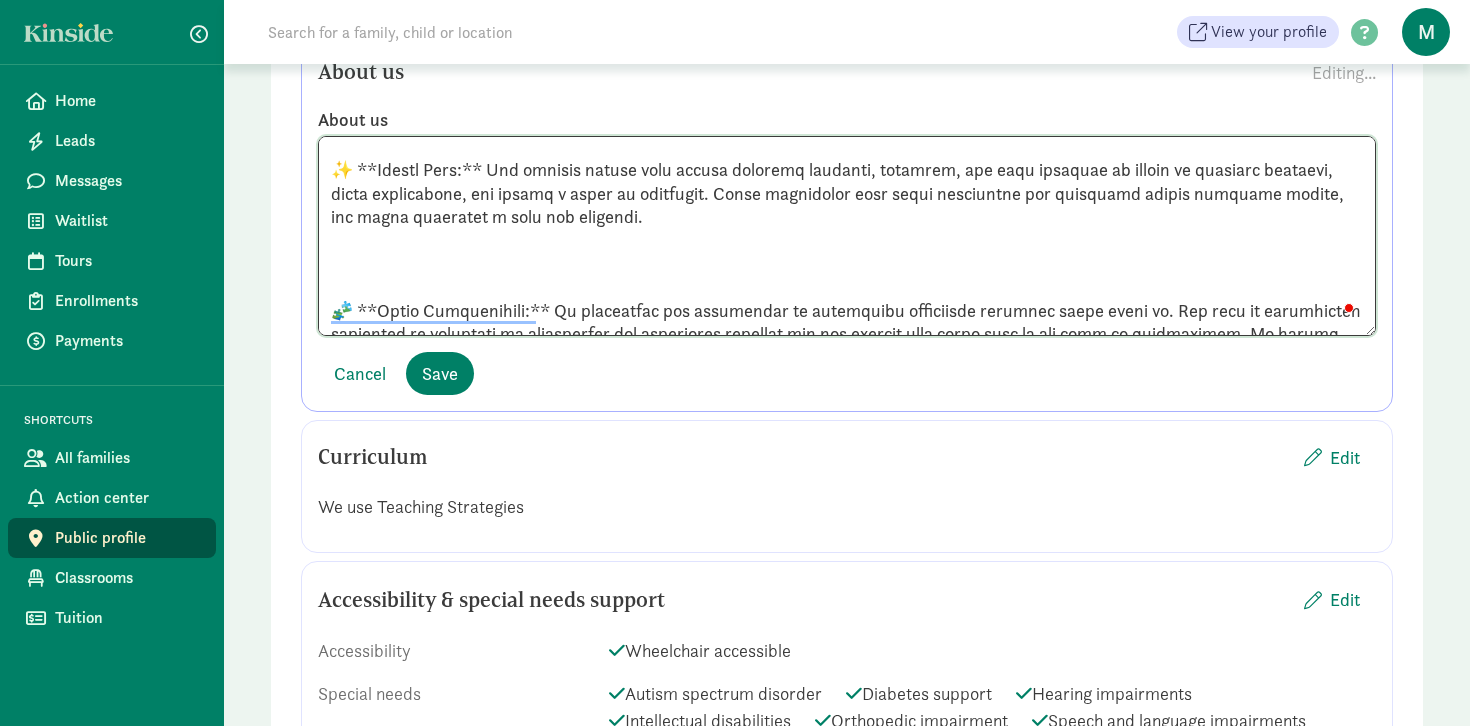 click at bounding box center [847, 236] 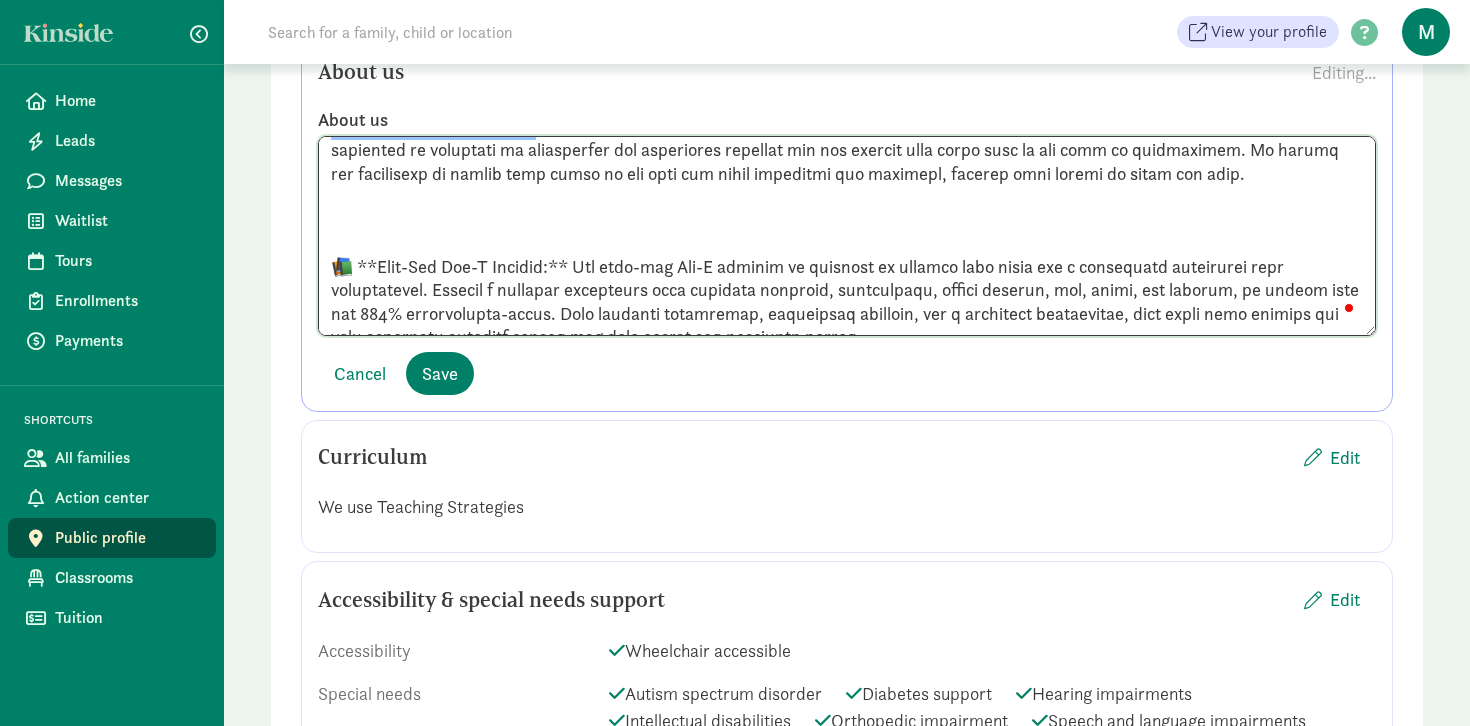 click at bounding box center (847, 236) 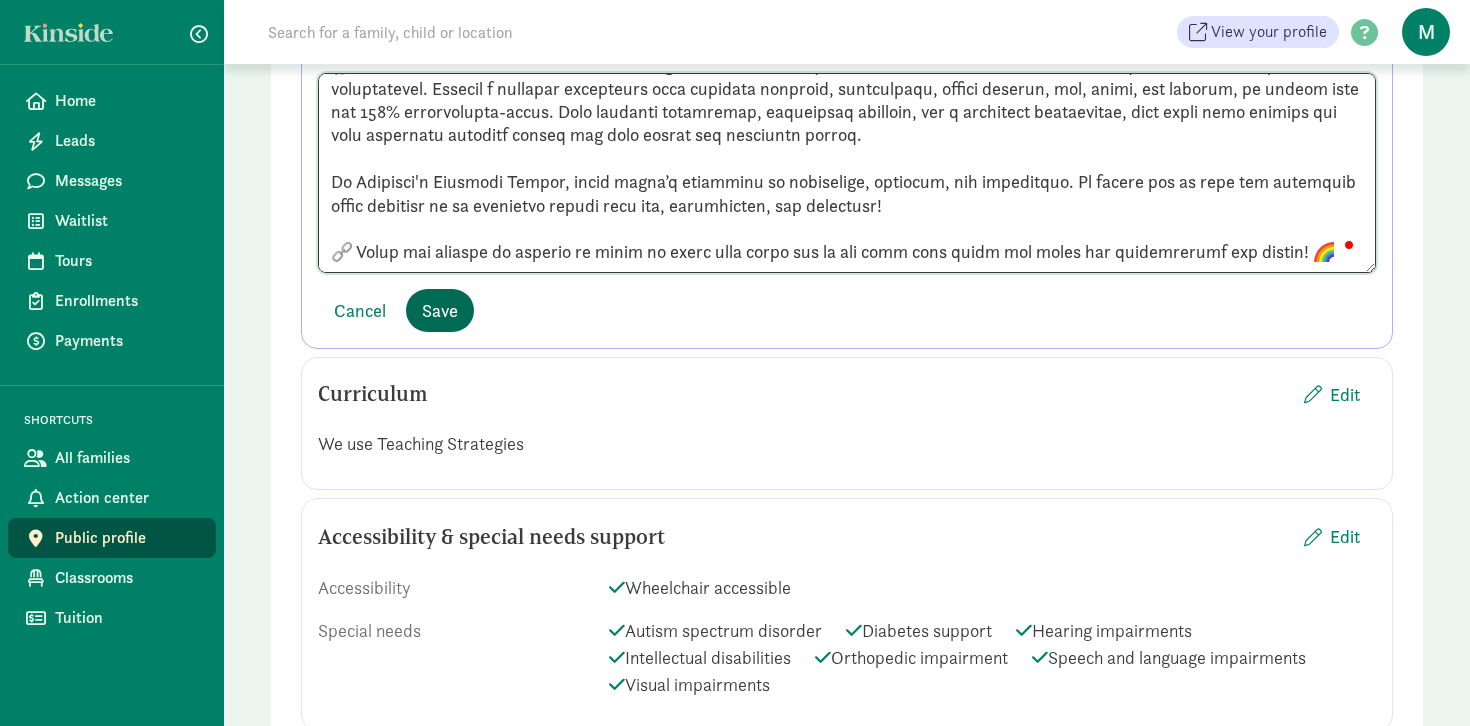 type on "At Einstein's Learning Center, we believe in laying a strong foundation for your child's educational journey. Our center is dedicated to fostering an enriching environment that emphasizes assemblies, early intervention, and a comprehensive full-day Pre-K program.
✨ **Circle Time:** Our regular circle time brings together students, teachers, and even families to engage in learning together, share experiences, and create a sense of community. These gatherings help build confidence and encourage public speaking skills, all while fostering a love for learning.
🧩 **Early Intervention:** We understand the importance of addressing individual learning needs early on. Our team of experienced educators is committed to identifying and supporting children who may benefit from extra help in any area of development. We tailor our approaches to ensure each child is met with the right resources and guidance, helping them thrive at their own pace.
📚 **Full-Day Pre-K Program:** Our full-day Pre-K program is designed to p..." 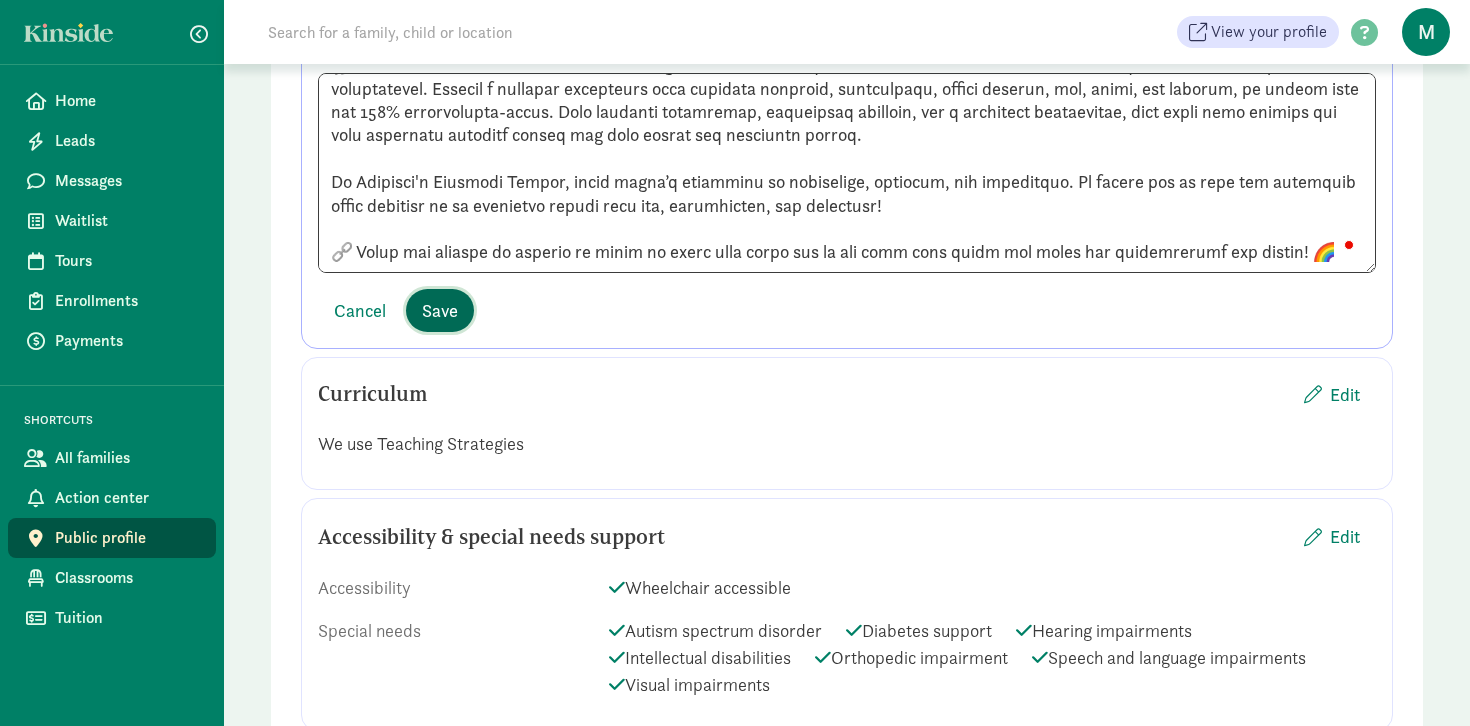 click on "Save" at bounding box center (440, 310) 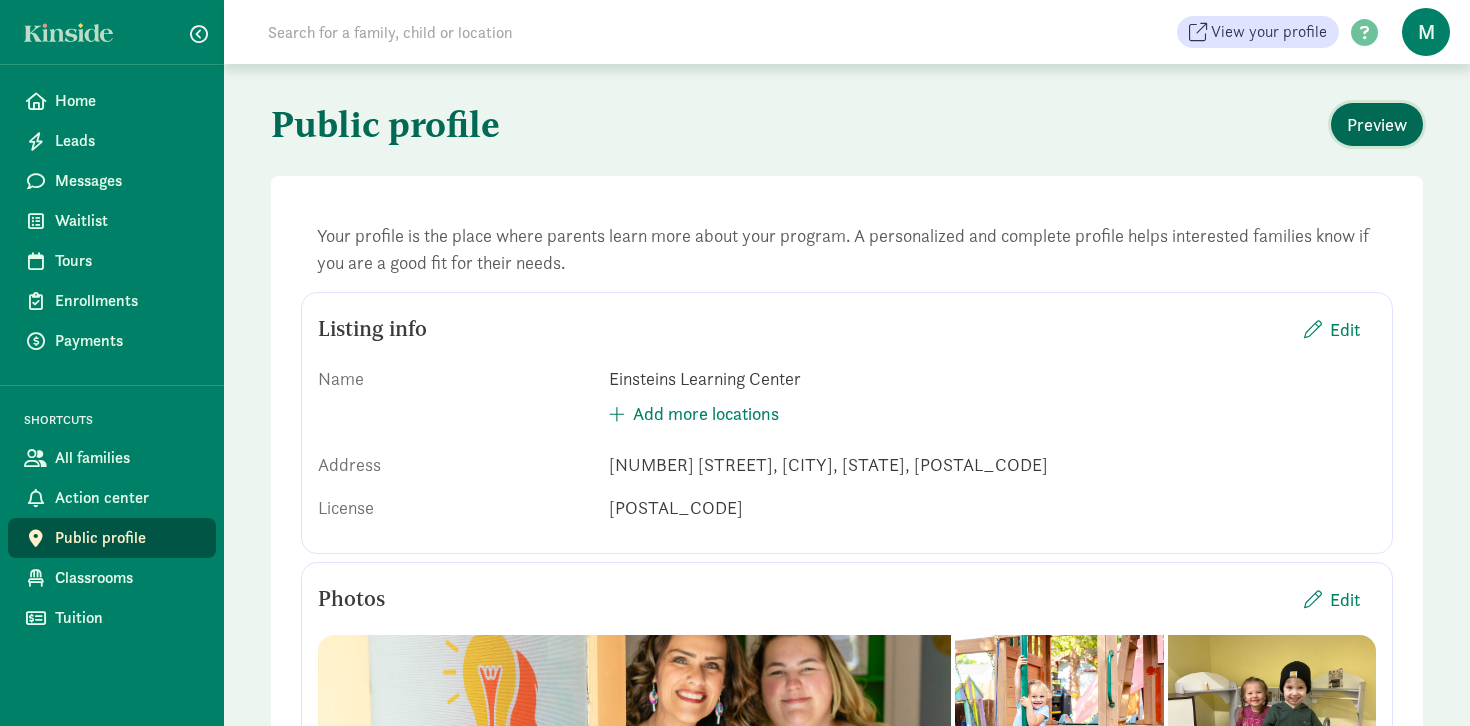 click on "Preview" at bounding box center (1377, 124) 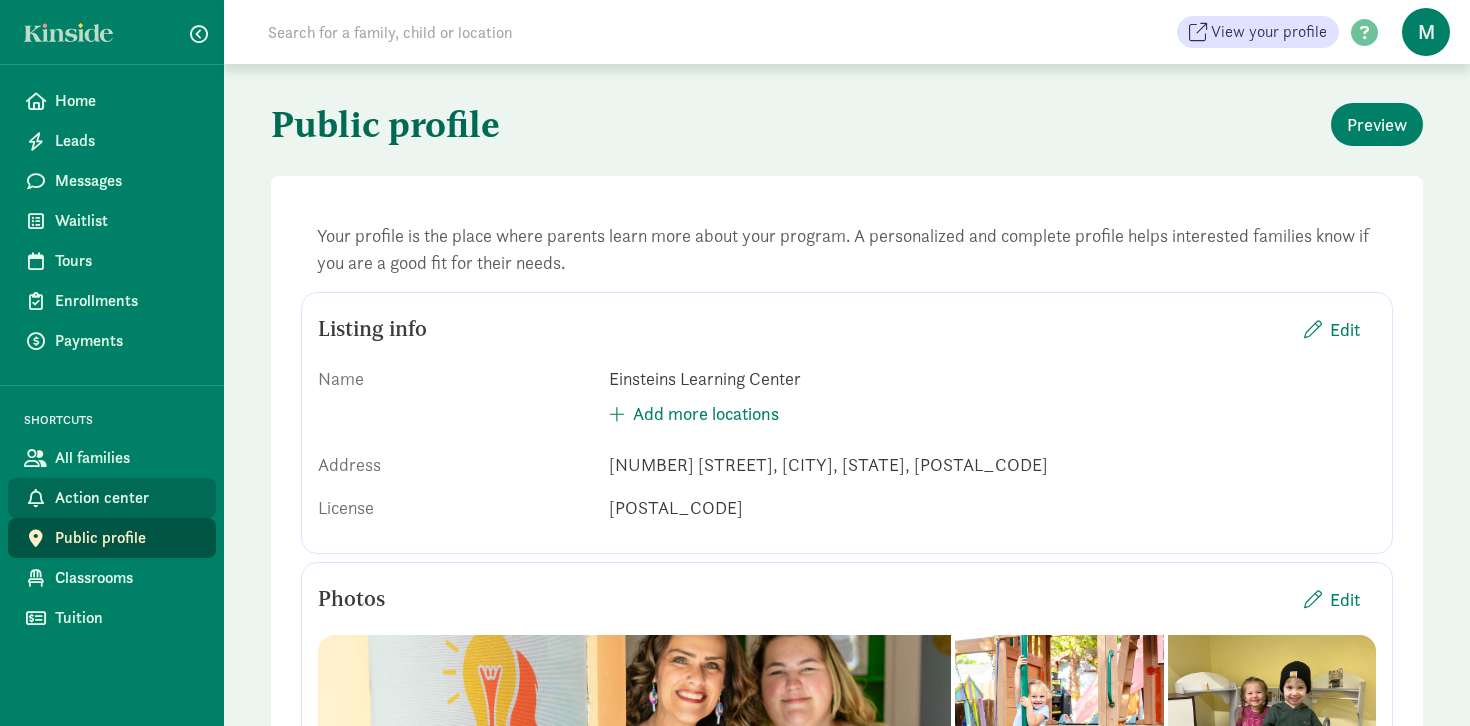 click on "Action center" at bounding box center (127, 498) 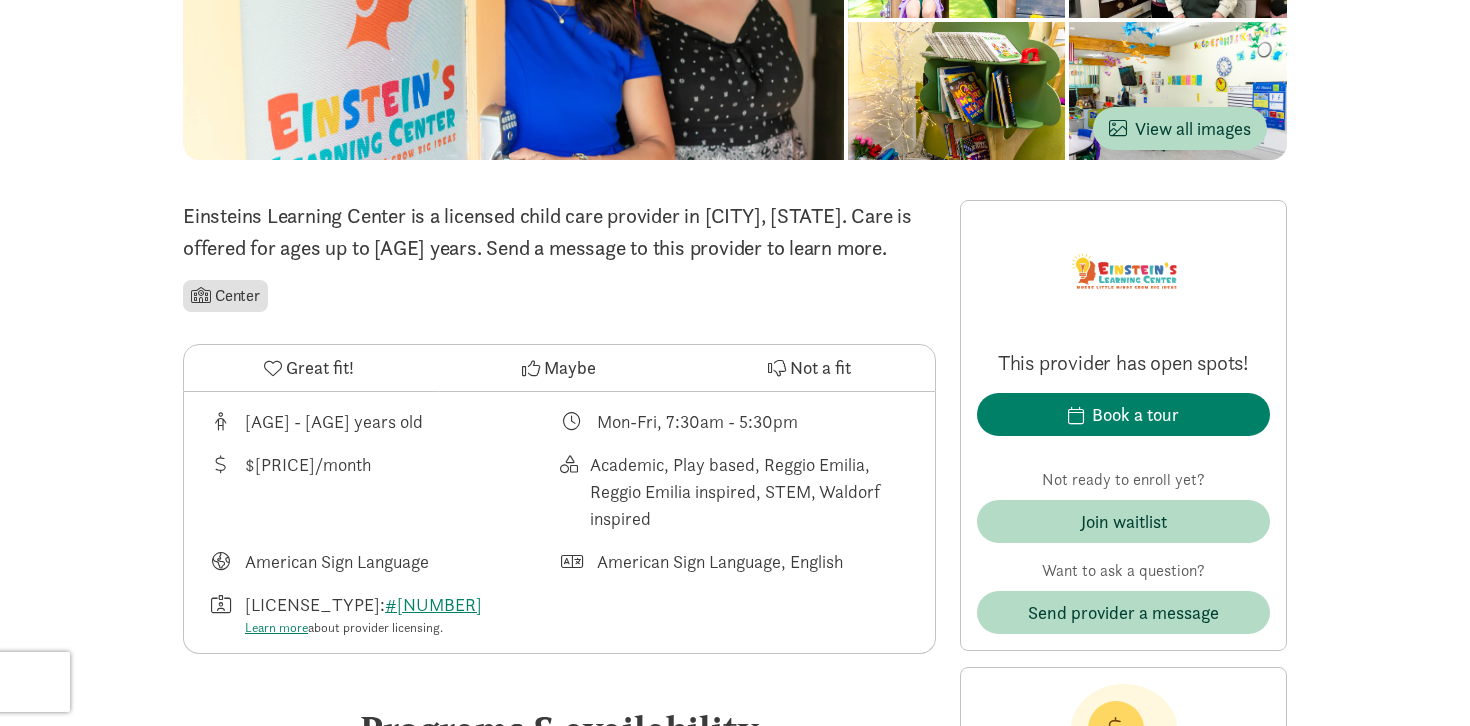 scroll, scrollTop: 0, scrollLeft: 0, axis: both 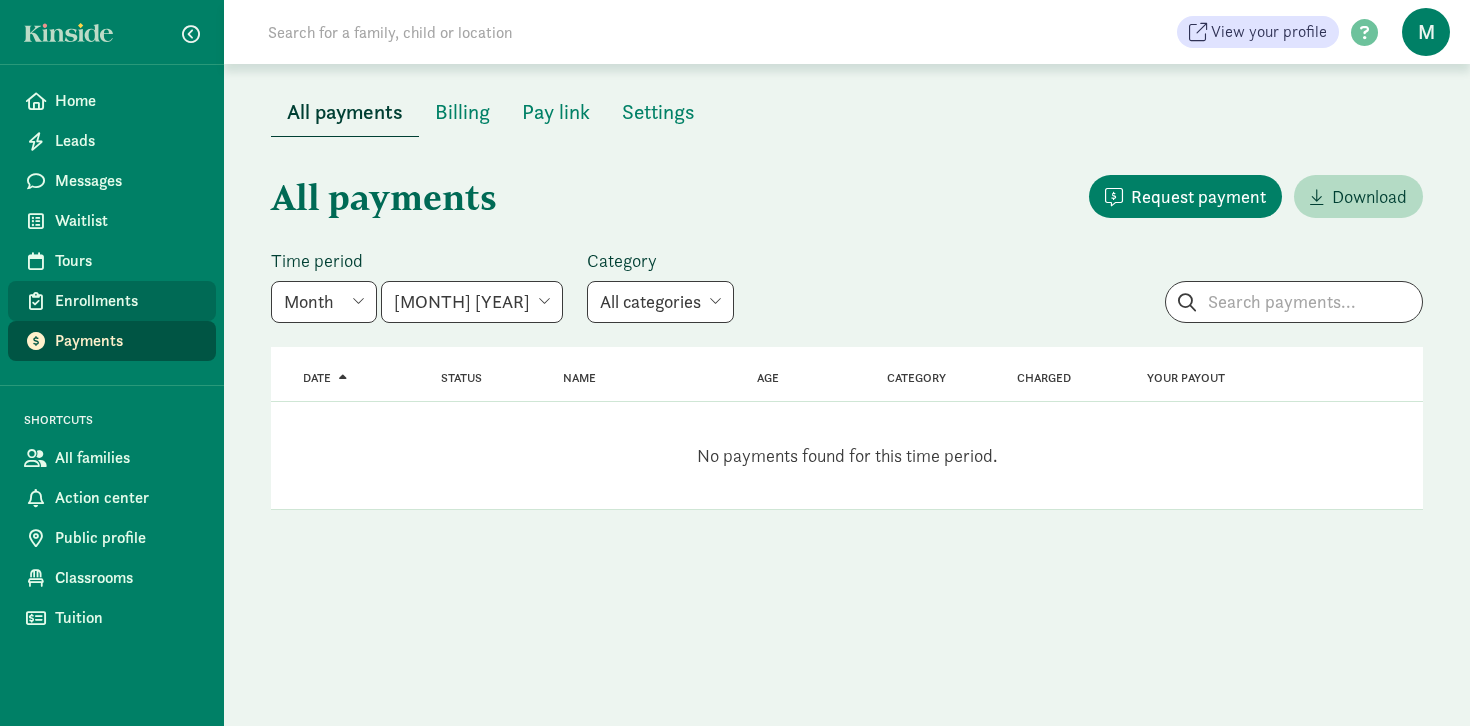click on "Enrollments" at bounding box center (127, 301) 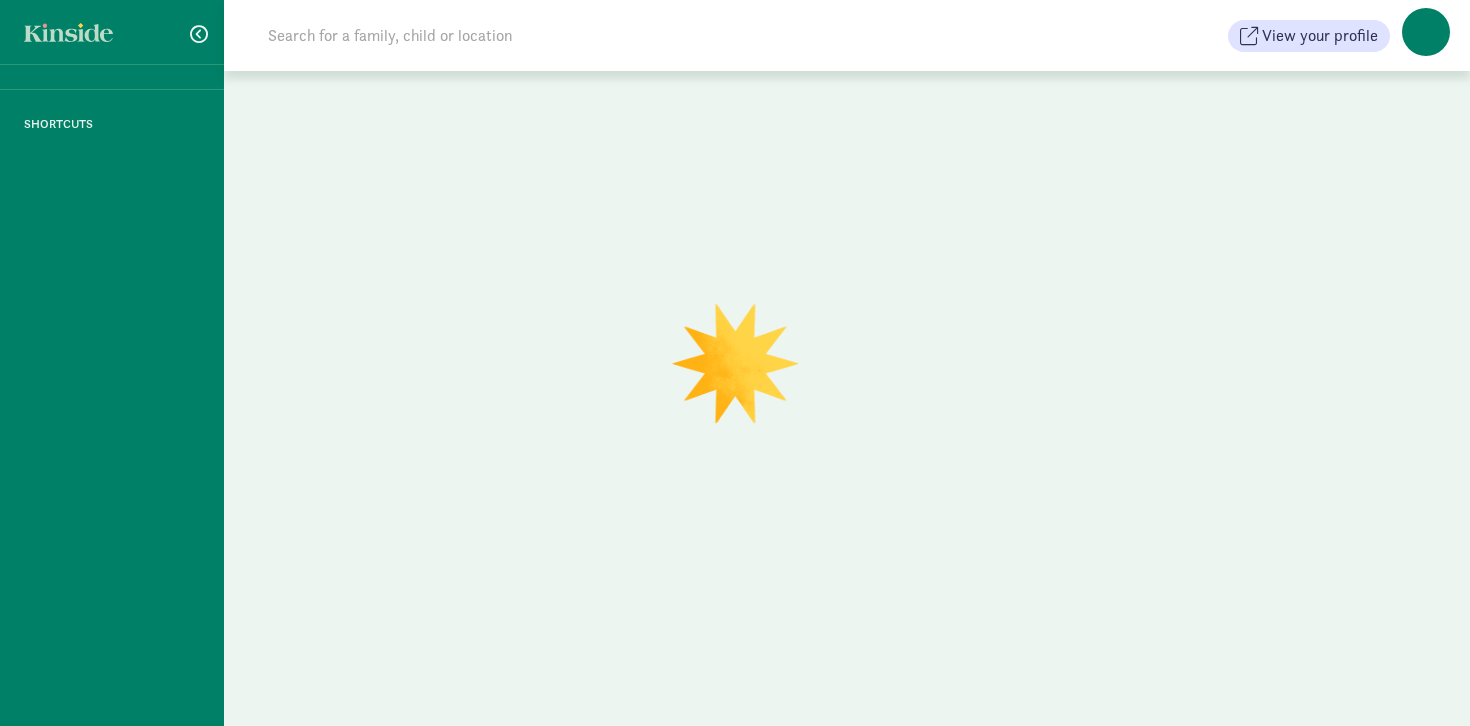 scroll, scrollTop: 0, scrollLeft: 0, axis: both 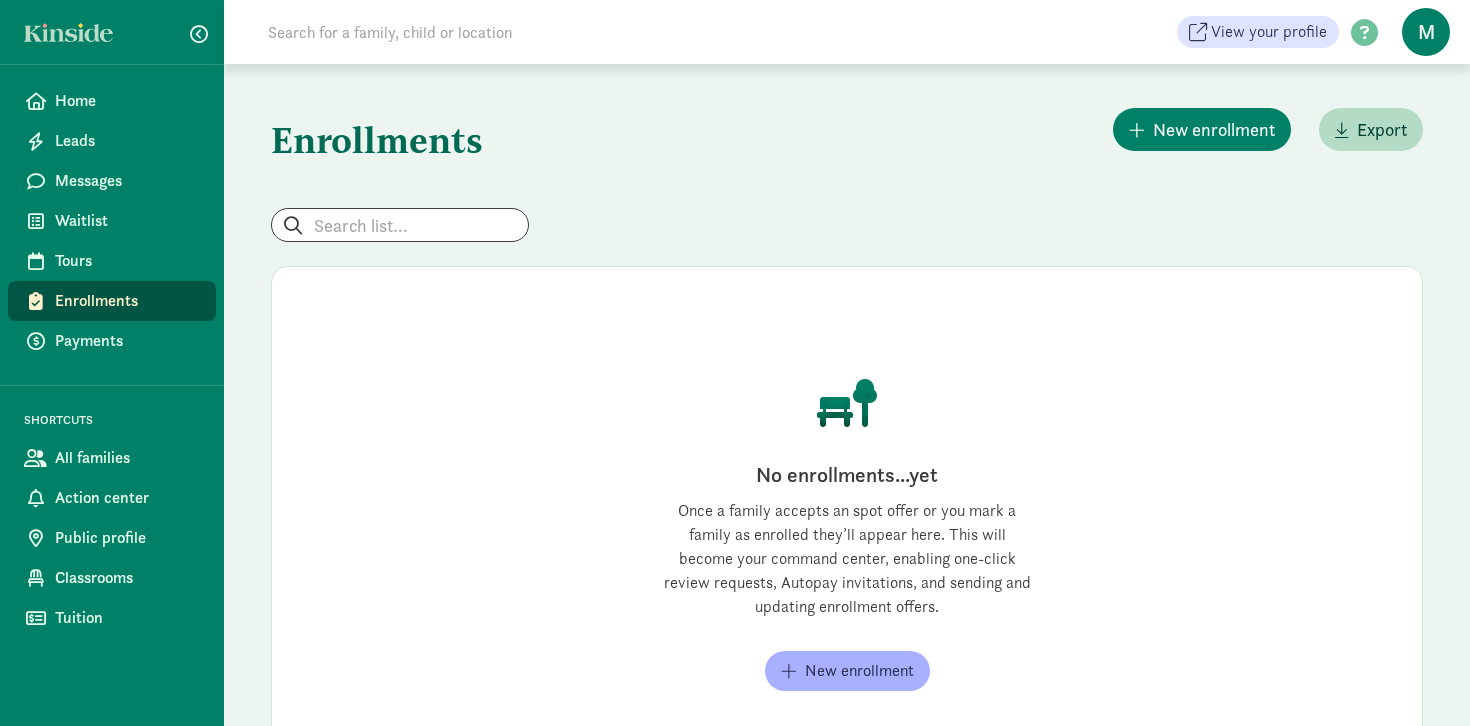 click on "Enrollments" at bounding box center [127, 301] 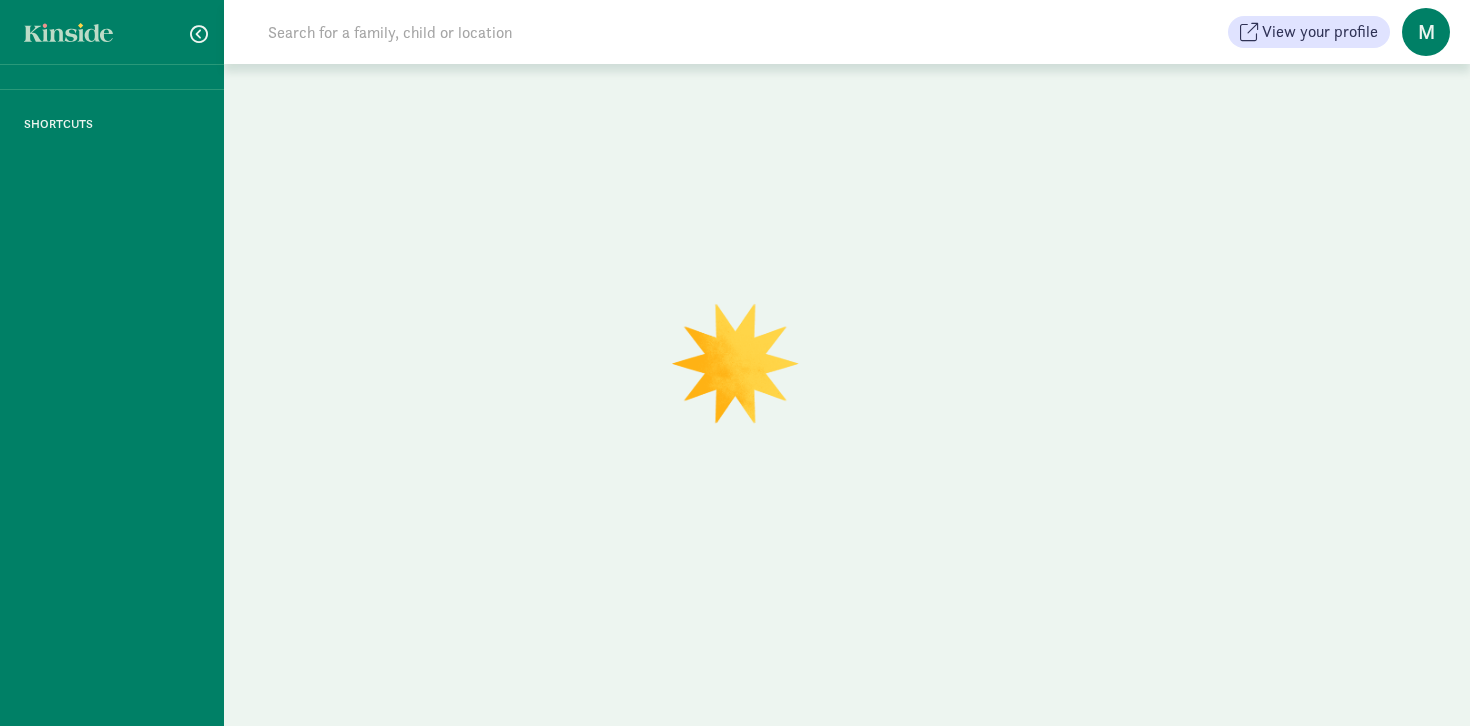 scroll, scrollTop: 0, scrollLeft: 0, axis: both 